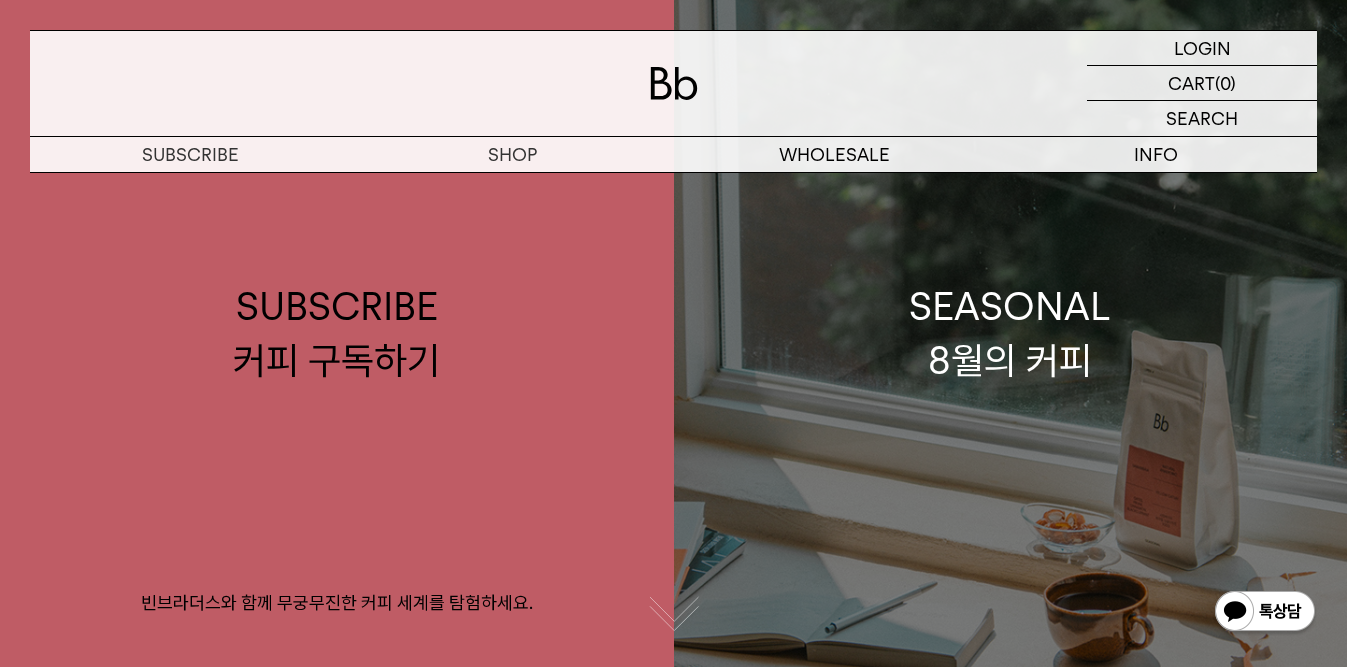 scroll, scrollTop: 0, scrollLeft: 0, axis: both 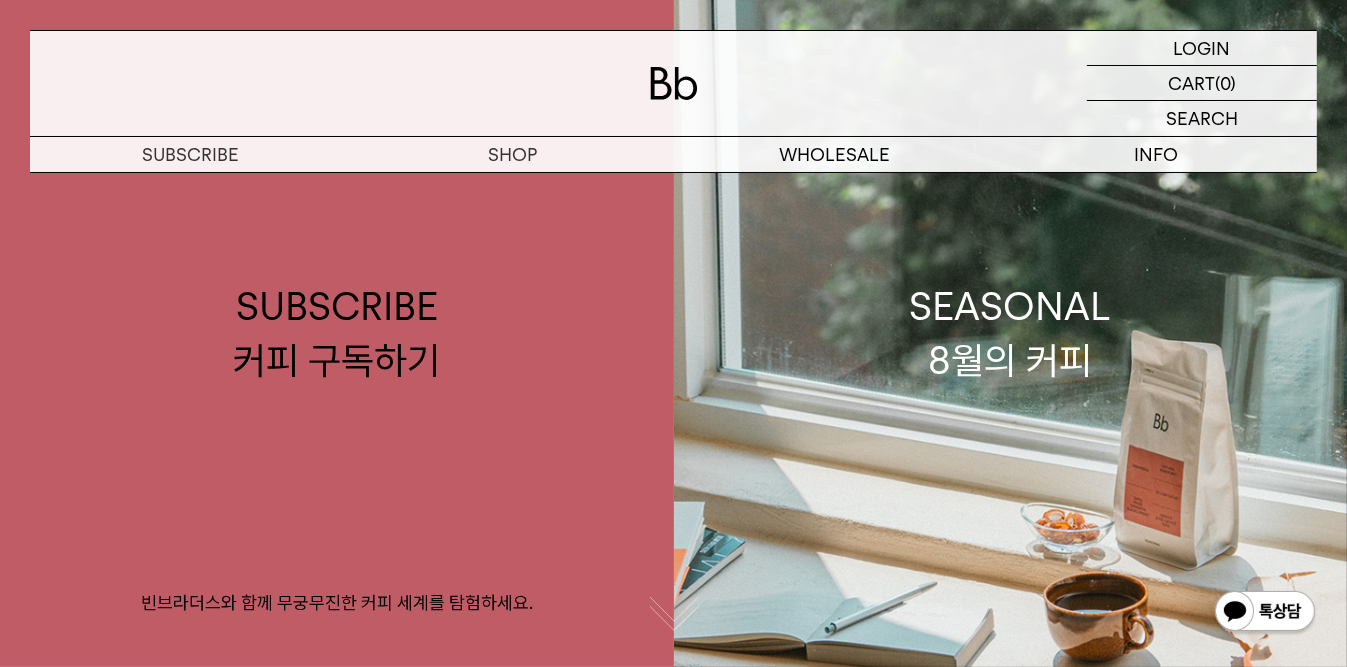 click on "LOGIN
로그인
LOGIN
로그인
CART
장바구니
(0)
SEARCH
검색
검색폼
**
추천상품" at bounding box center [673, 86] 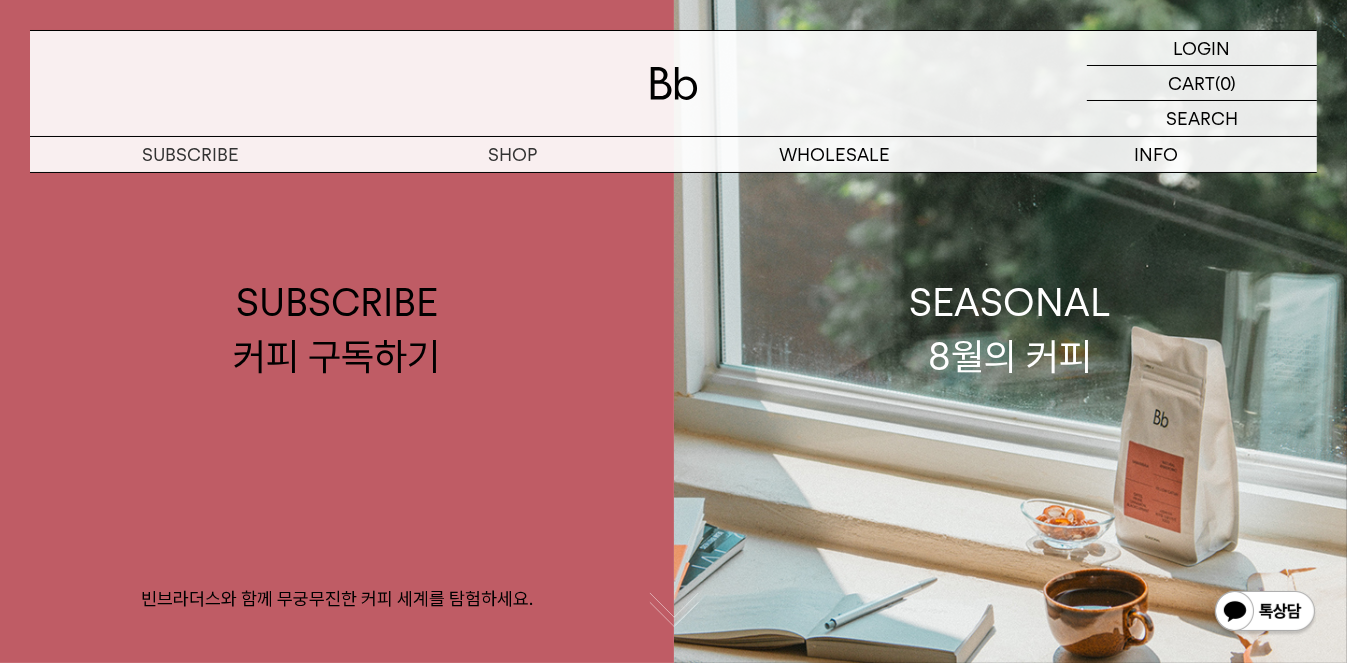 scroll, scrollTop: 0, scrollLeft: 0, axis: both 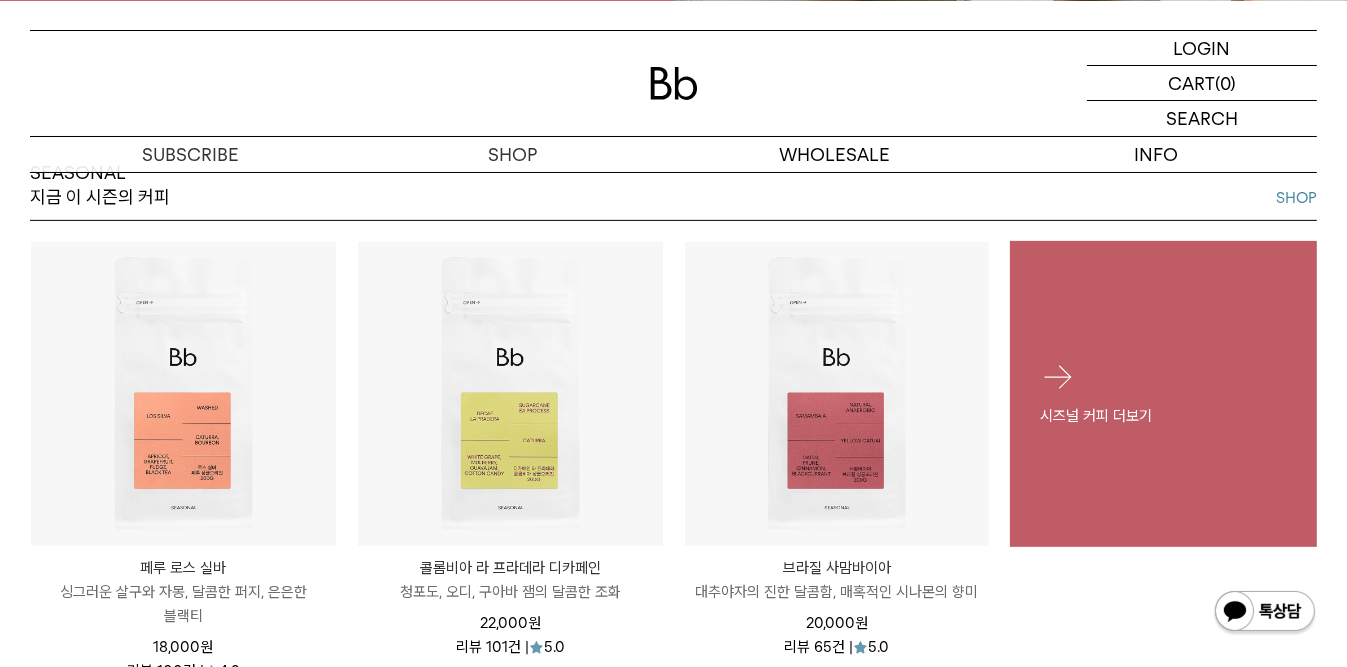 click at bounding box center [1057, 376] 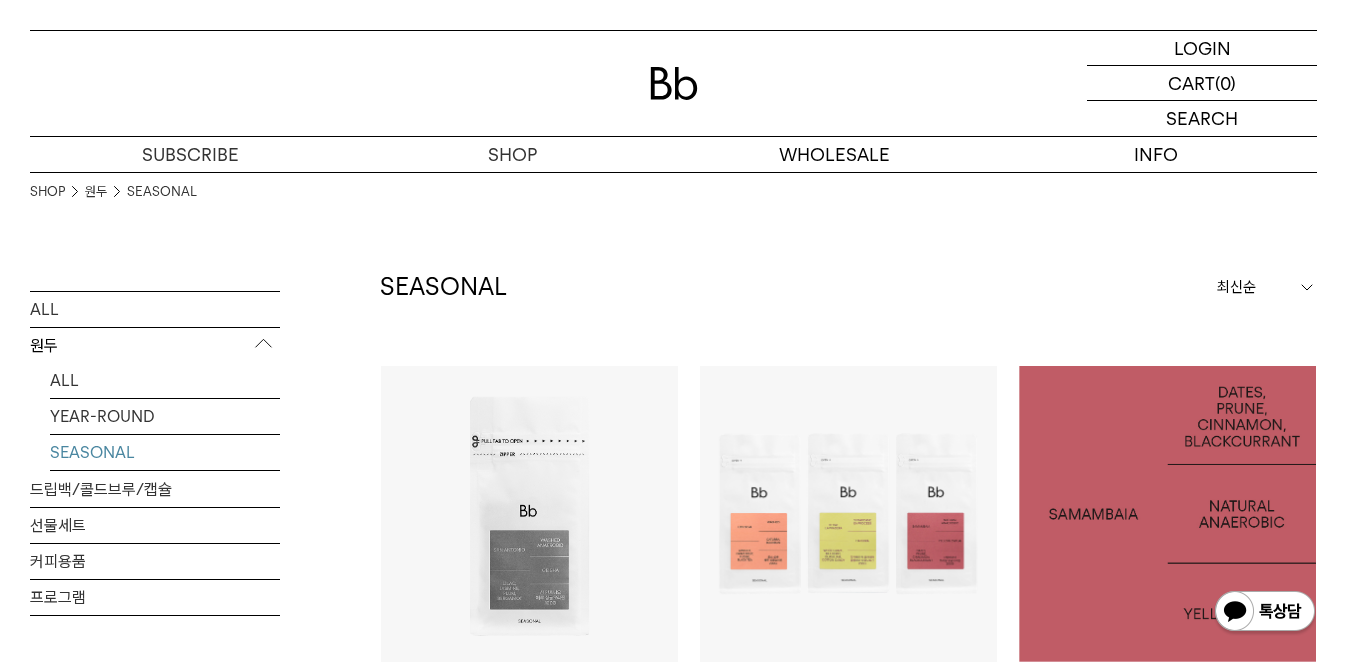 scroll, scrollTop: 0, scrollLeft: 0, axis: both 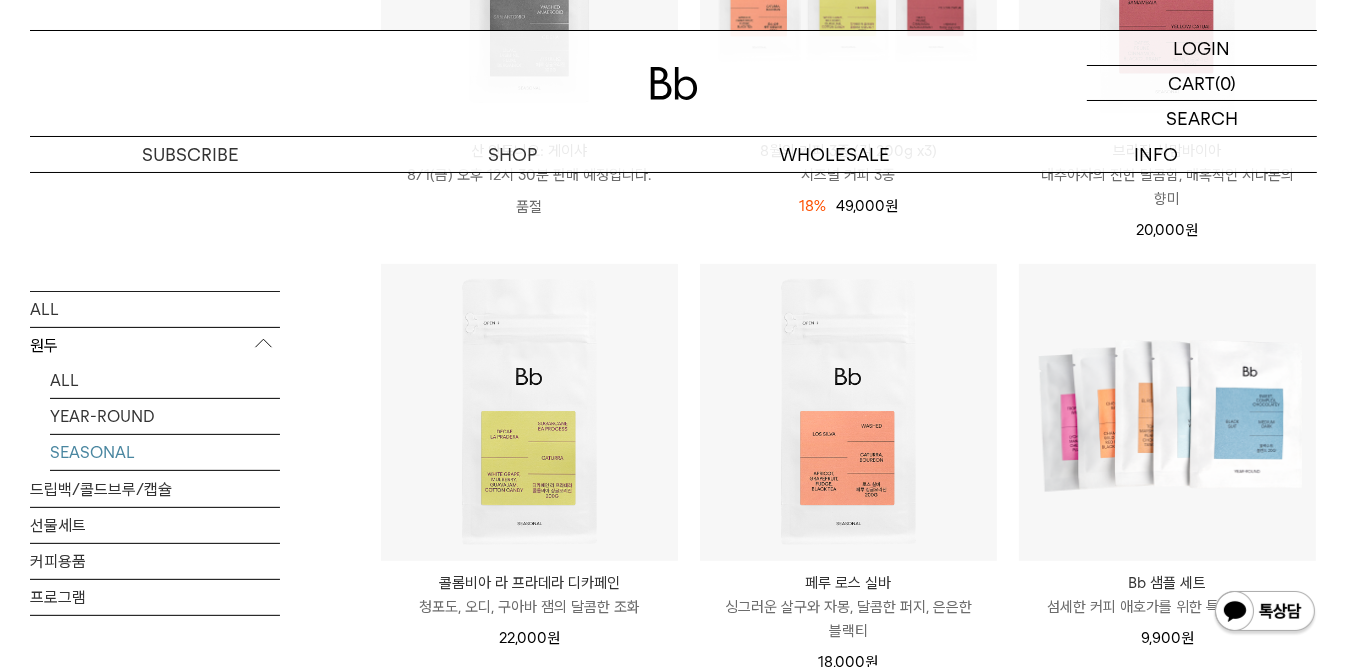 click on "섬세한 커피 애호가를 위한 특별한 컬렉션" at bounding box center [1167, 607] 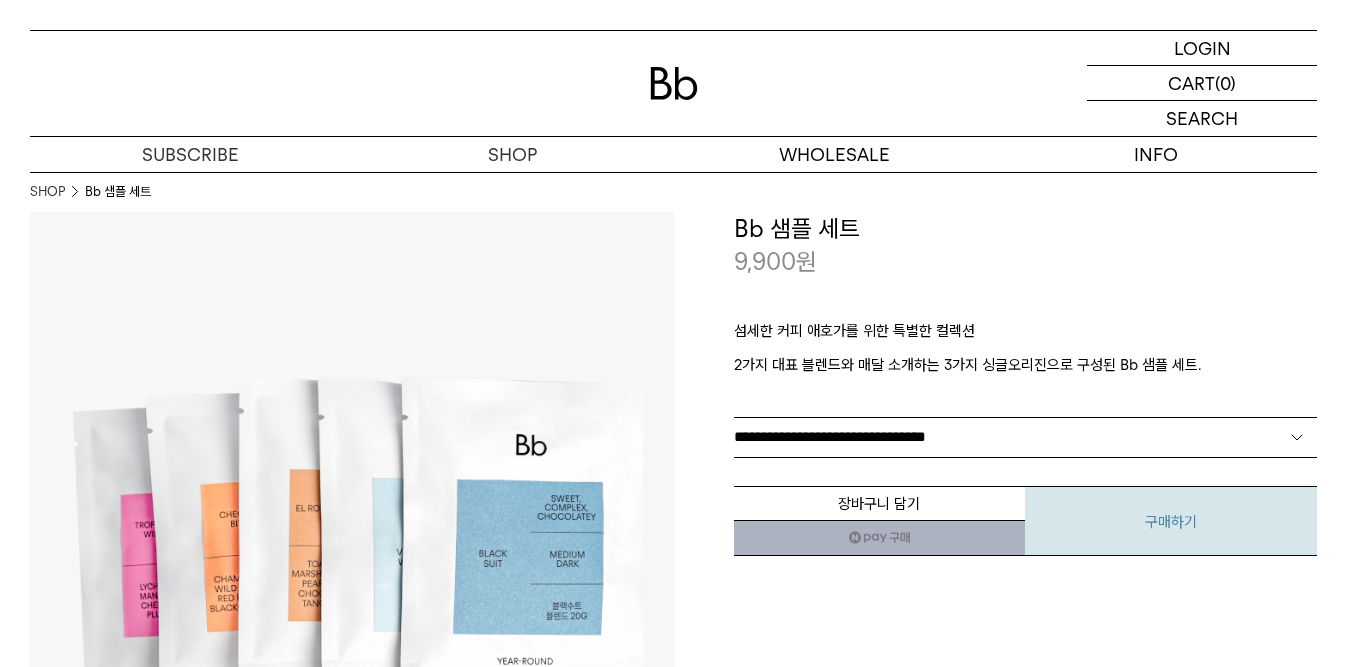 scroll, scrollTop: 0, scrollLeft: 0, axis: both 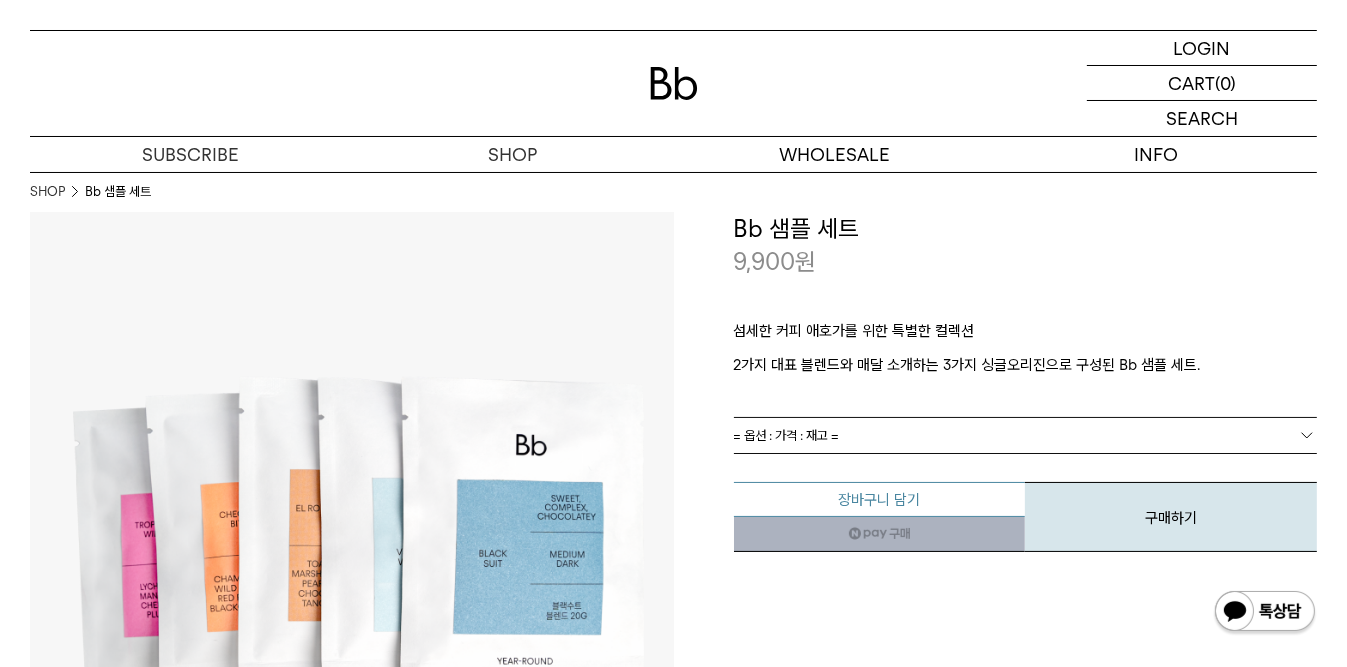 click on "장바구니 담기" at bounding box center (880, 499) 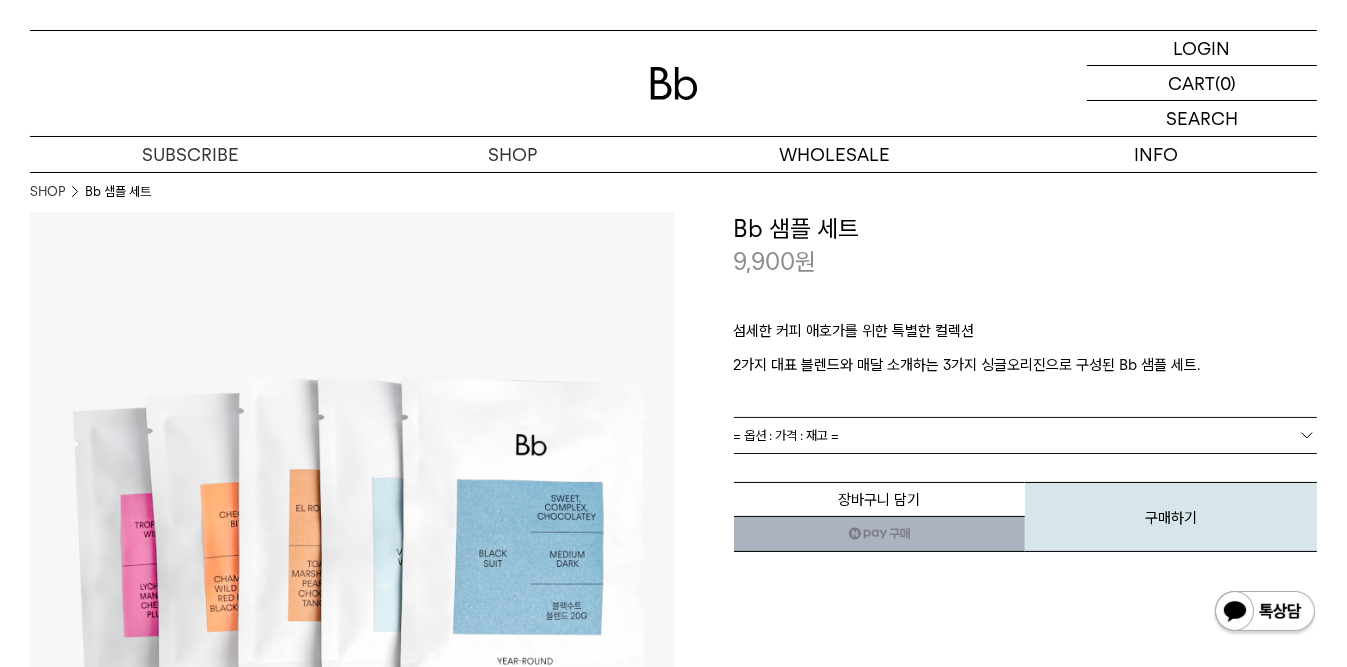 click on "=
옵션
: 가격
: 재고																=" at bounding box center [1026, 435] 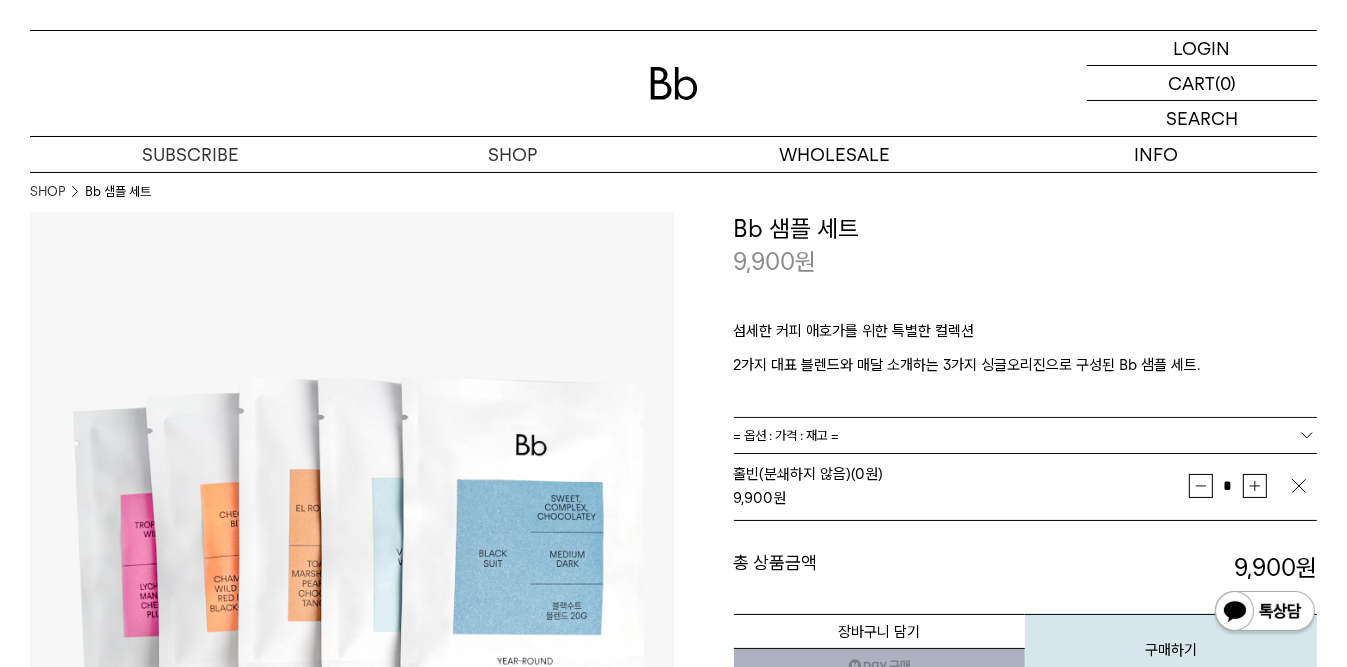 scroll, scrollTop: 266, scrollLeft: 0, axis: vertical 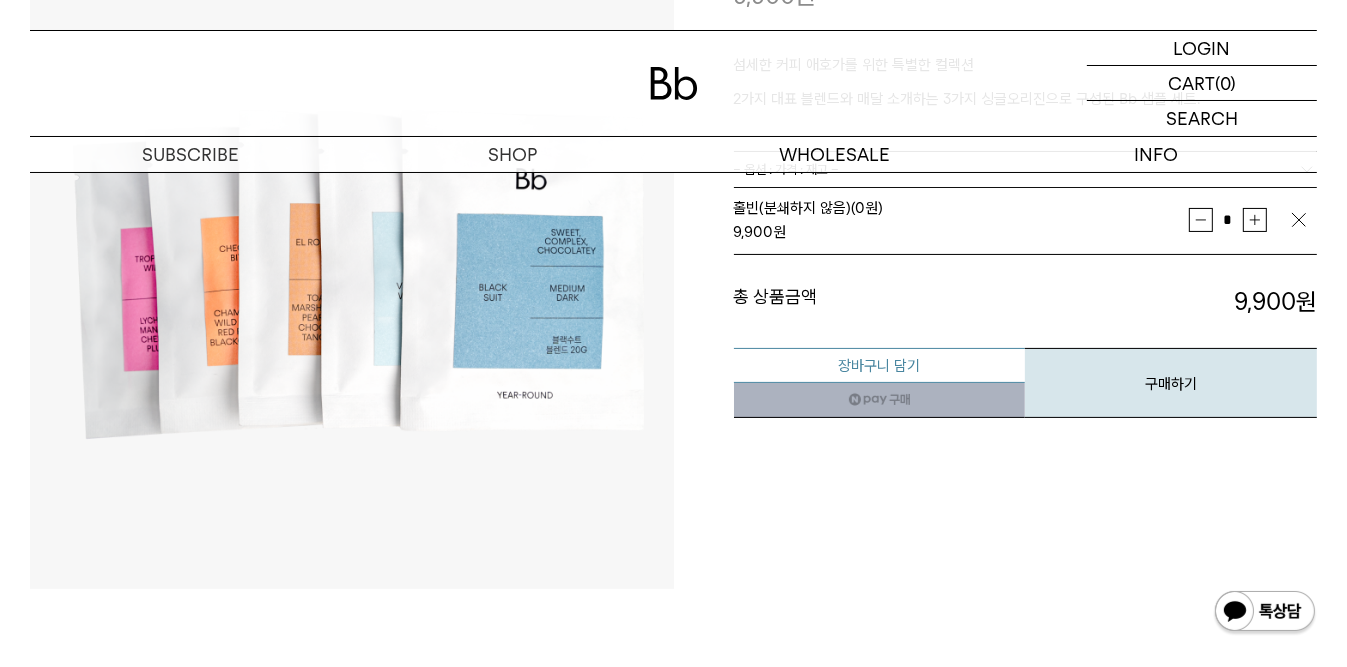 click on "장바구니 담기" at bounding box center [880, 365] 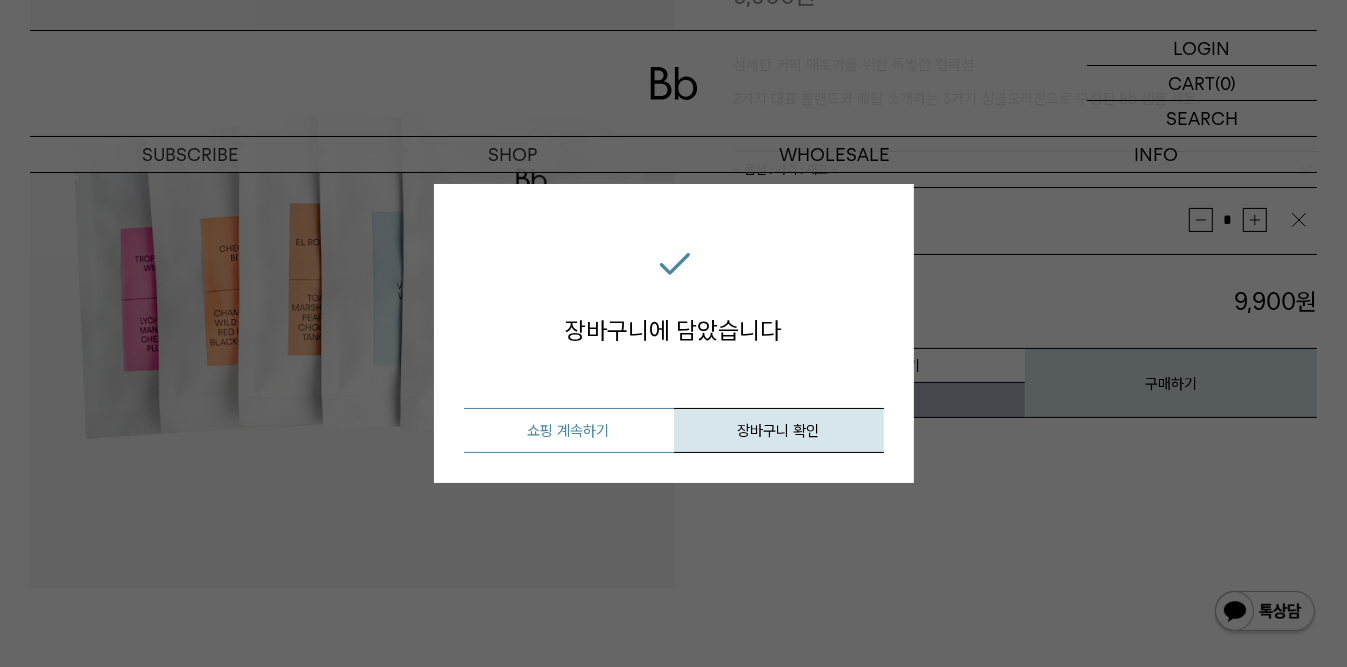 click on "쇼핑 계속하기" at bounding box center [569, 430] 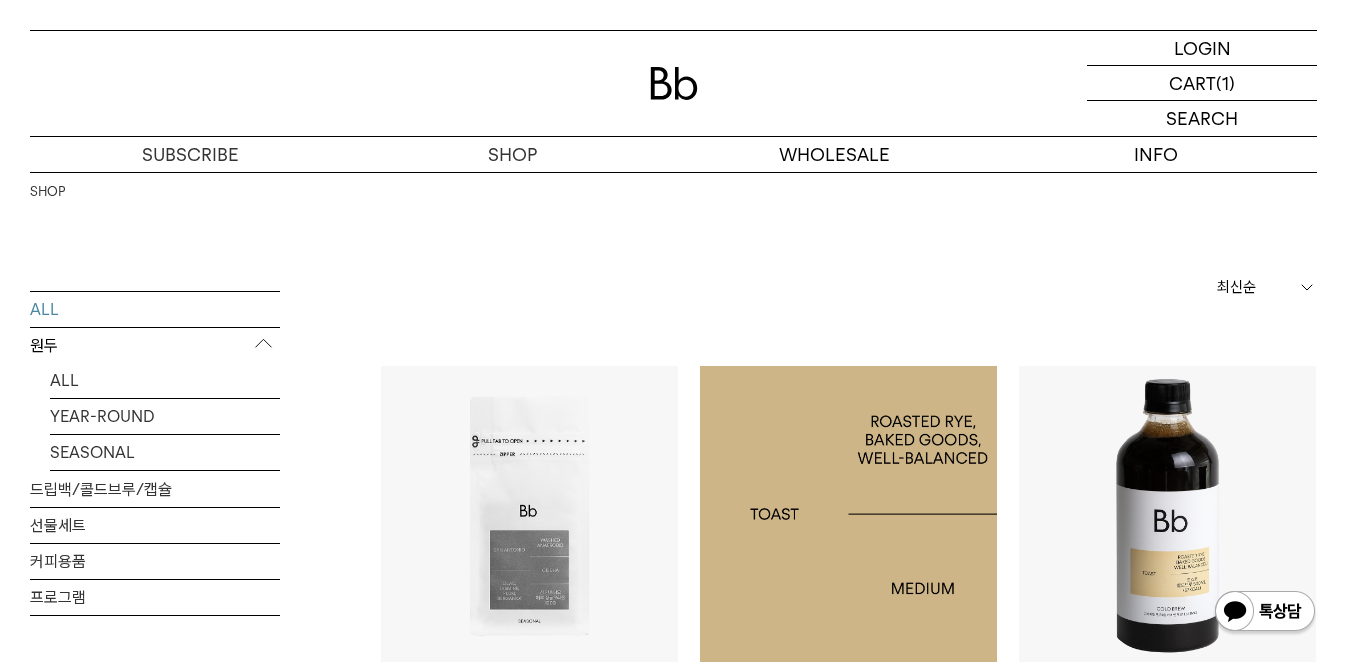 scroll, scrollTop: 0, scrollLeft: 0, axis: both 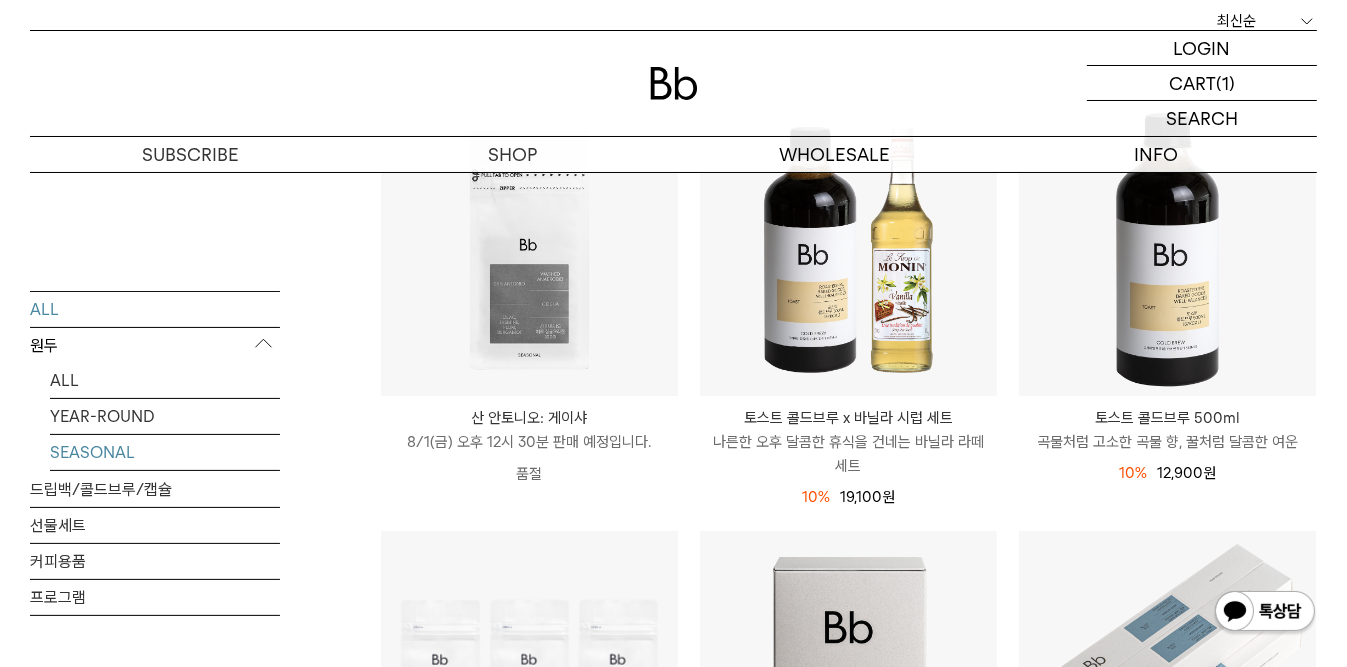 click on "SEASONAL" at bounding box center (165, 451) 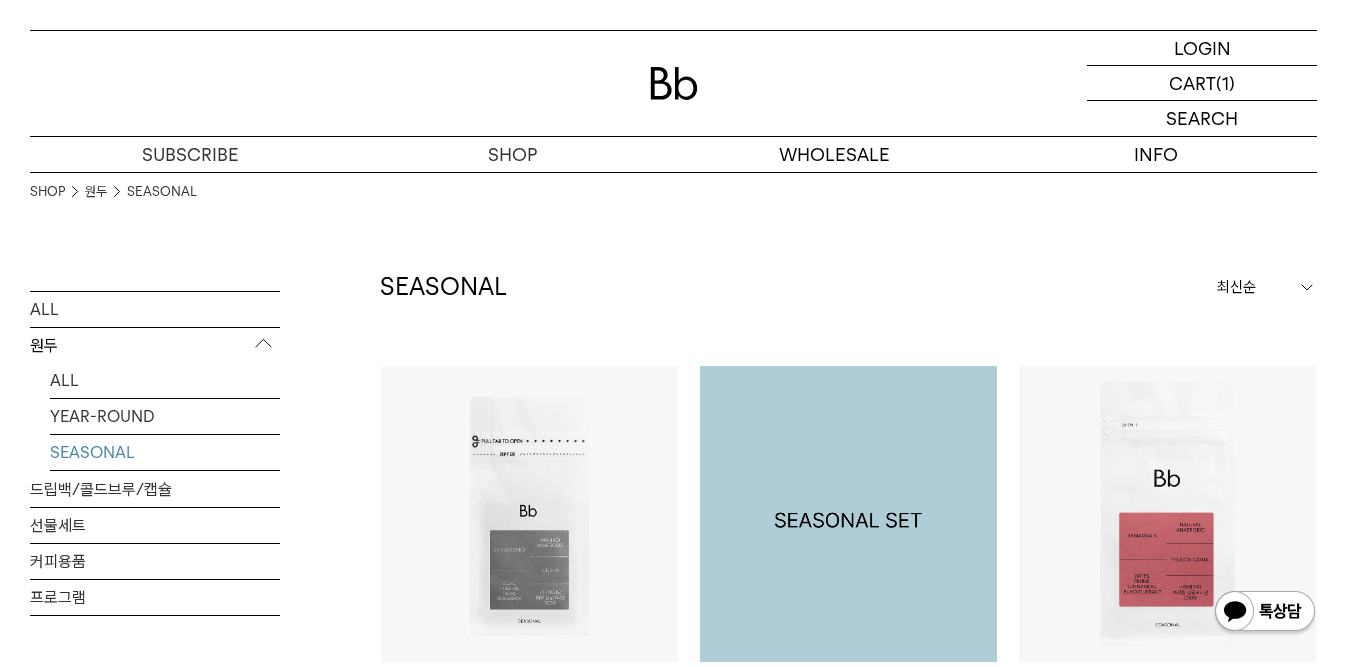 scroll, scrollTop: 0, scrollLeft: 0, axis: both 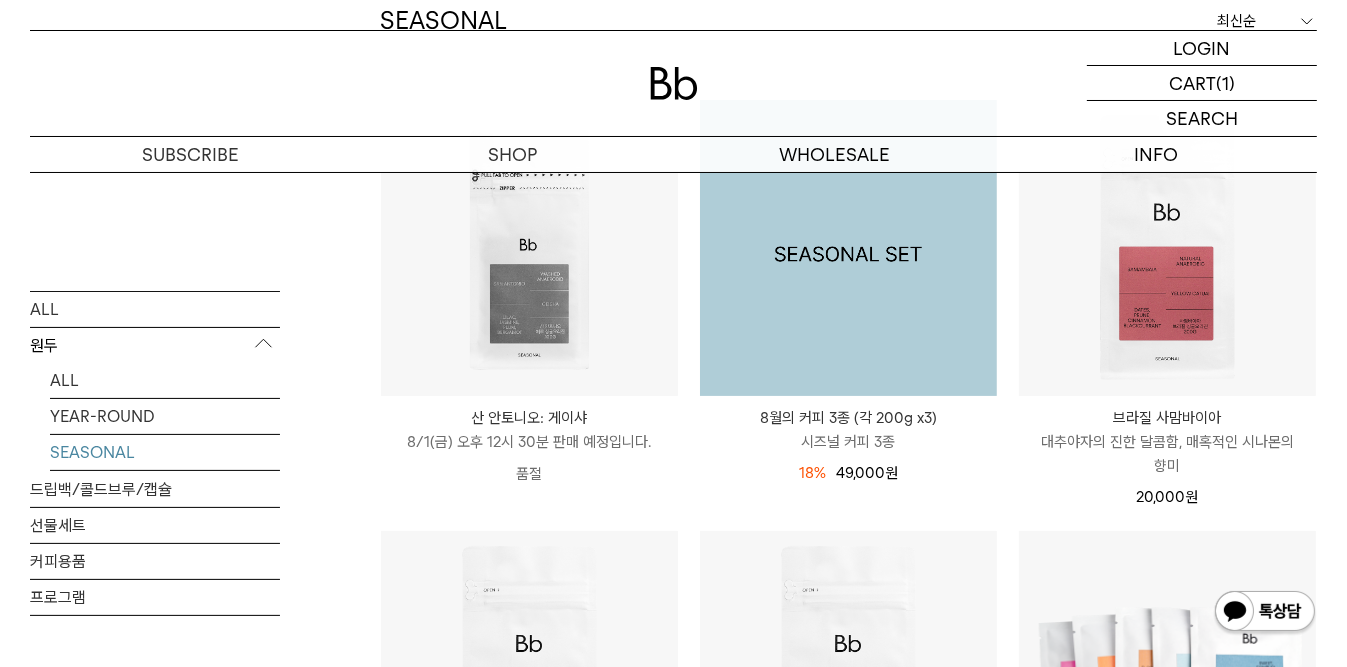 click at bounding box center (848, 248) 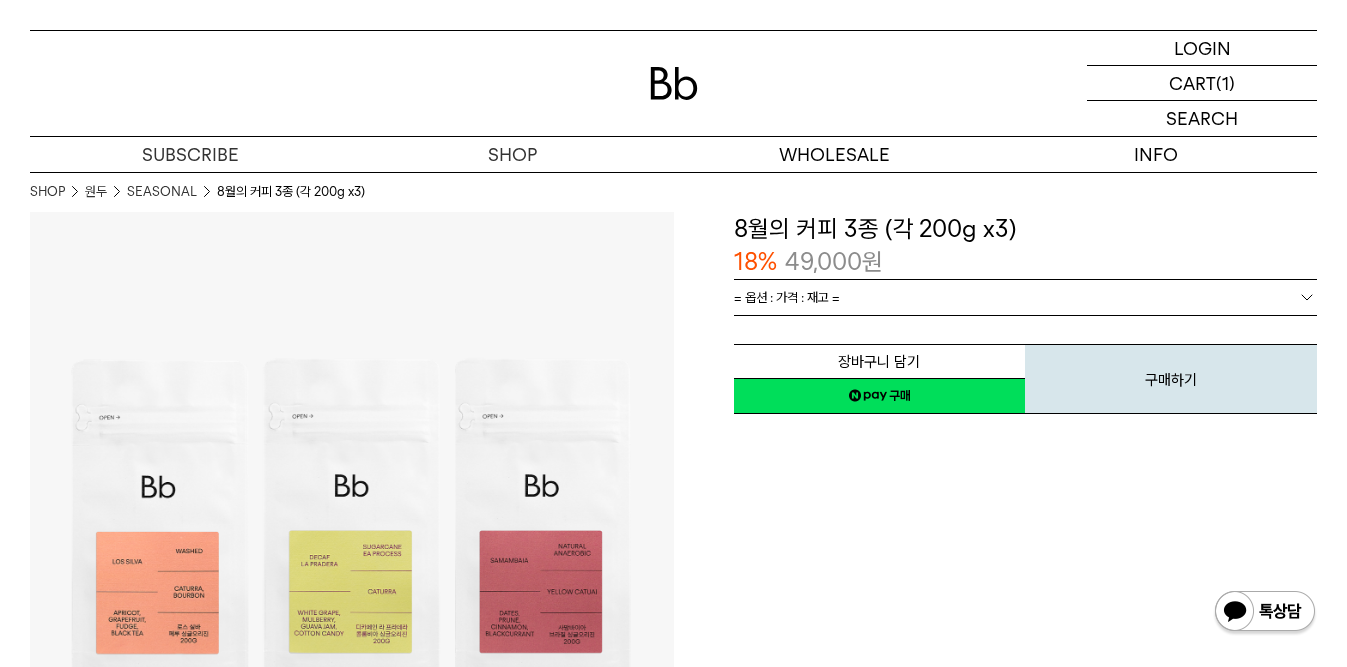 scroll, scrollTop: 0, scrollLeft: 0, axis: both 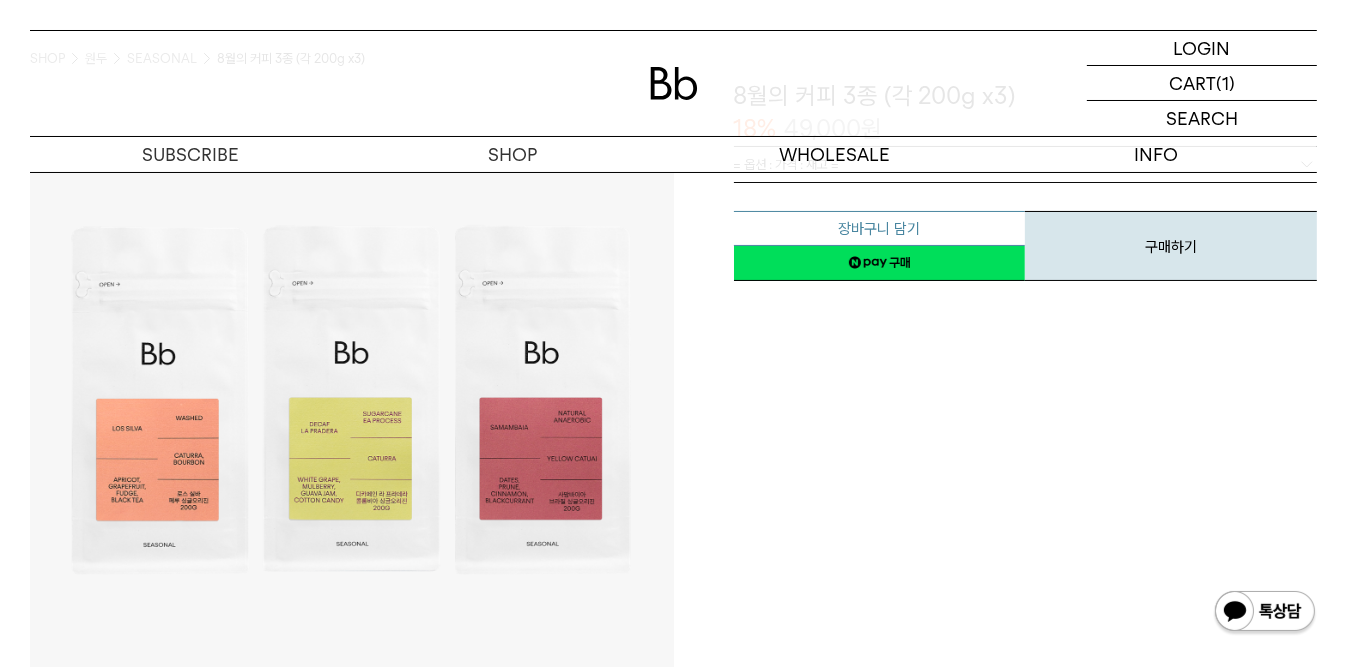 click on "장바구니 담기" at bounding box center [880, 228] 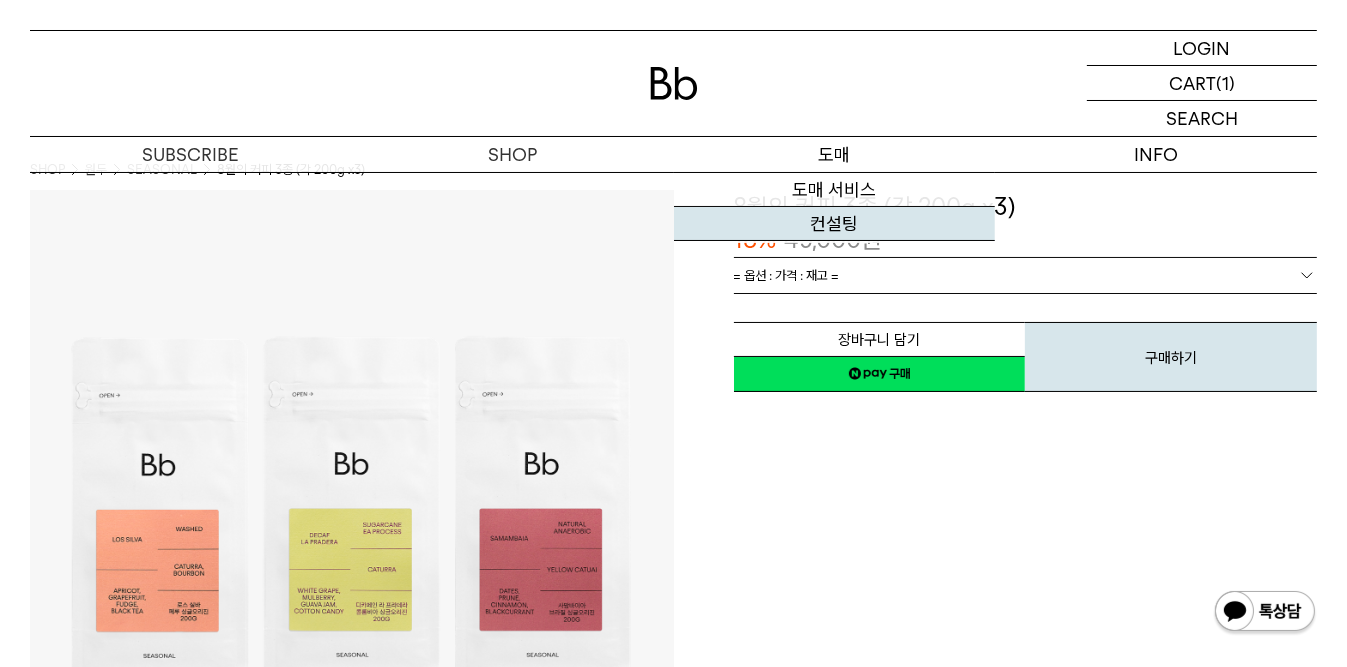 scroll, scrollTop: 0, scrollLeft: 0, axis: both 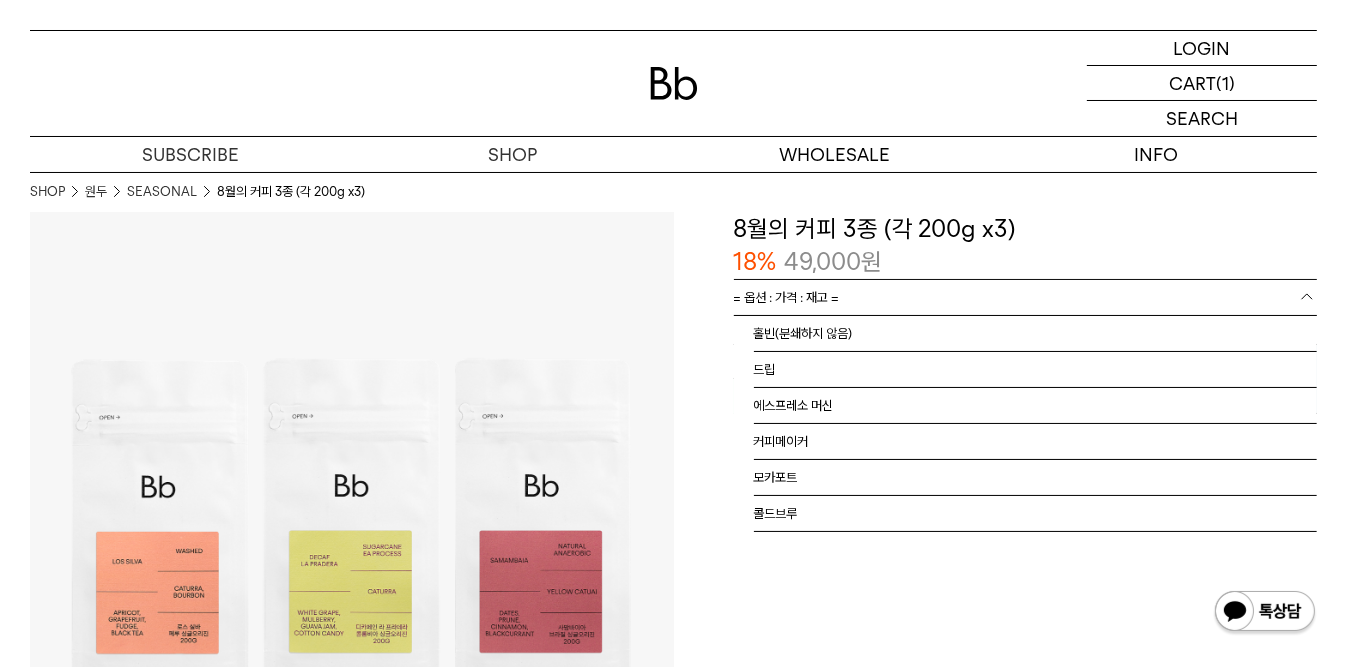 click on "=
옵션
: 가격
: 재고																=" at bounding box center [1026, 297] 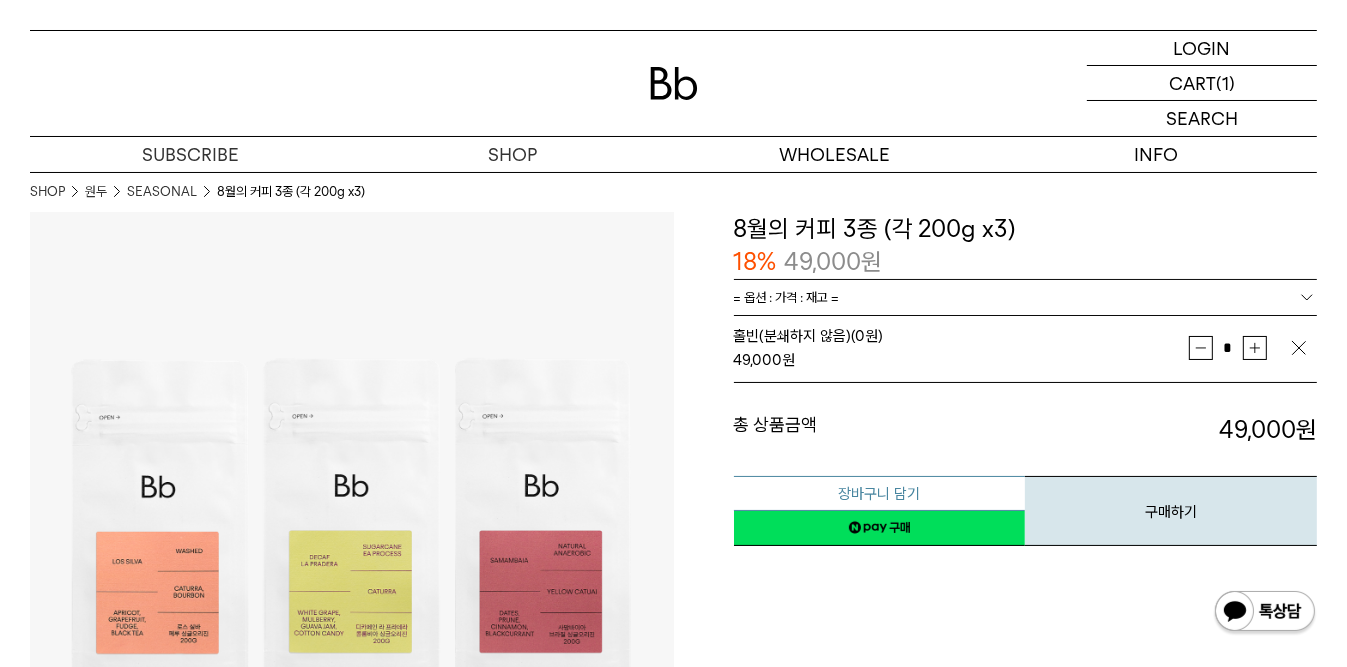 click on "장바구니 담기" at bounding box center (880, 493) 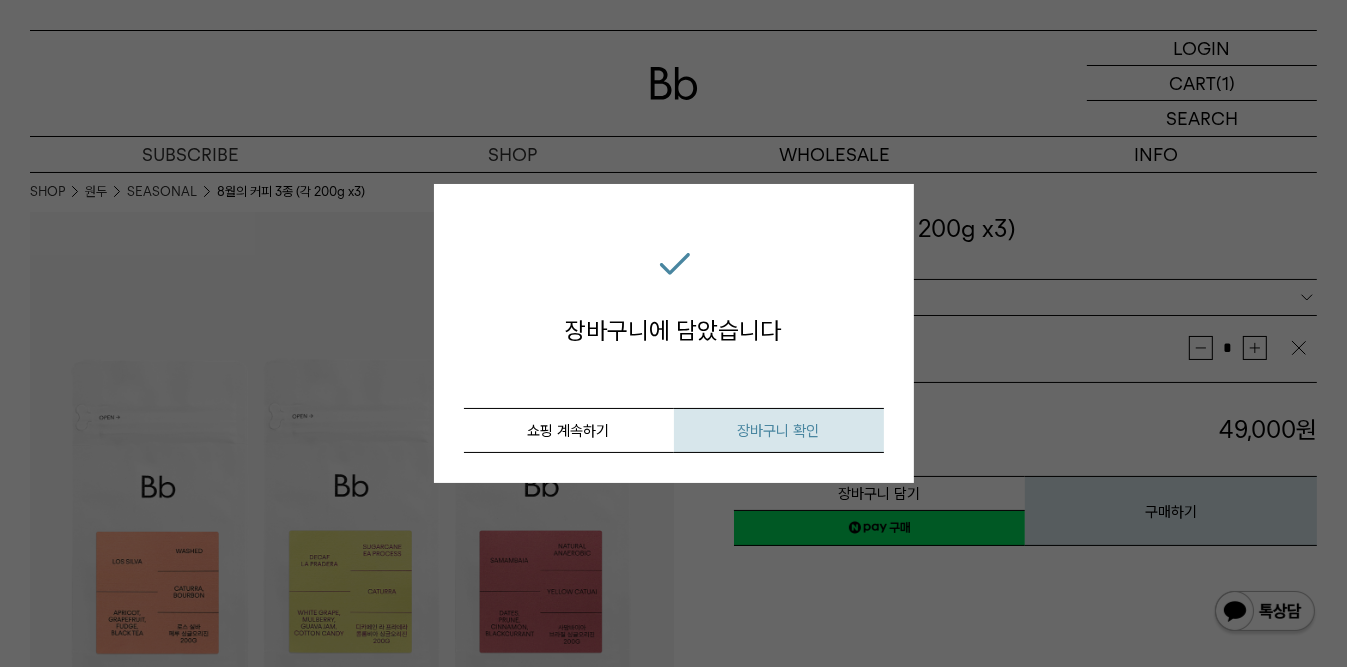 click on "장바구니 확인" at bounding box center [779, 431] 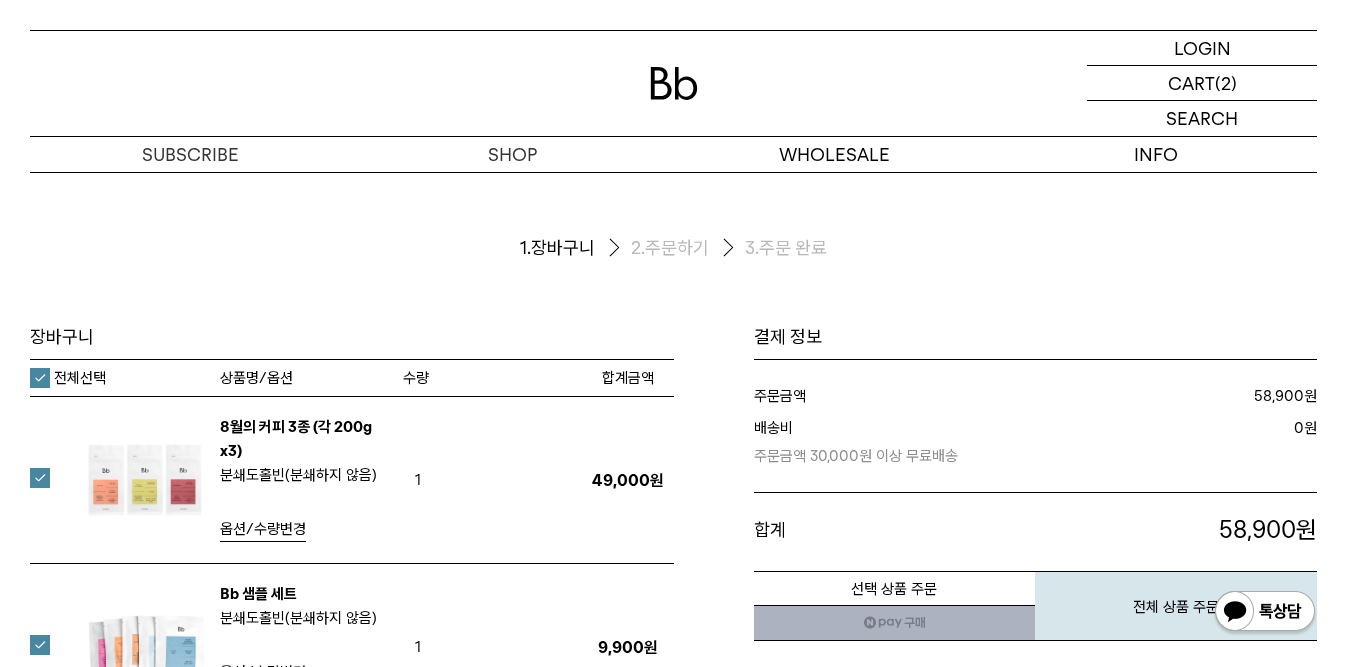 scroll, scrollTop: 0, scrollLeft: 0, axis: both 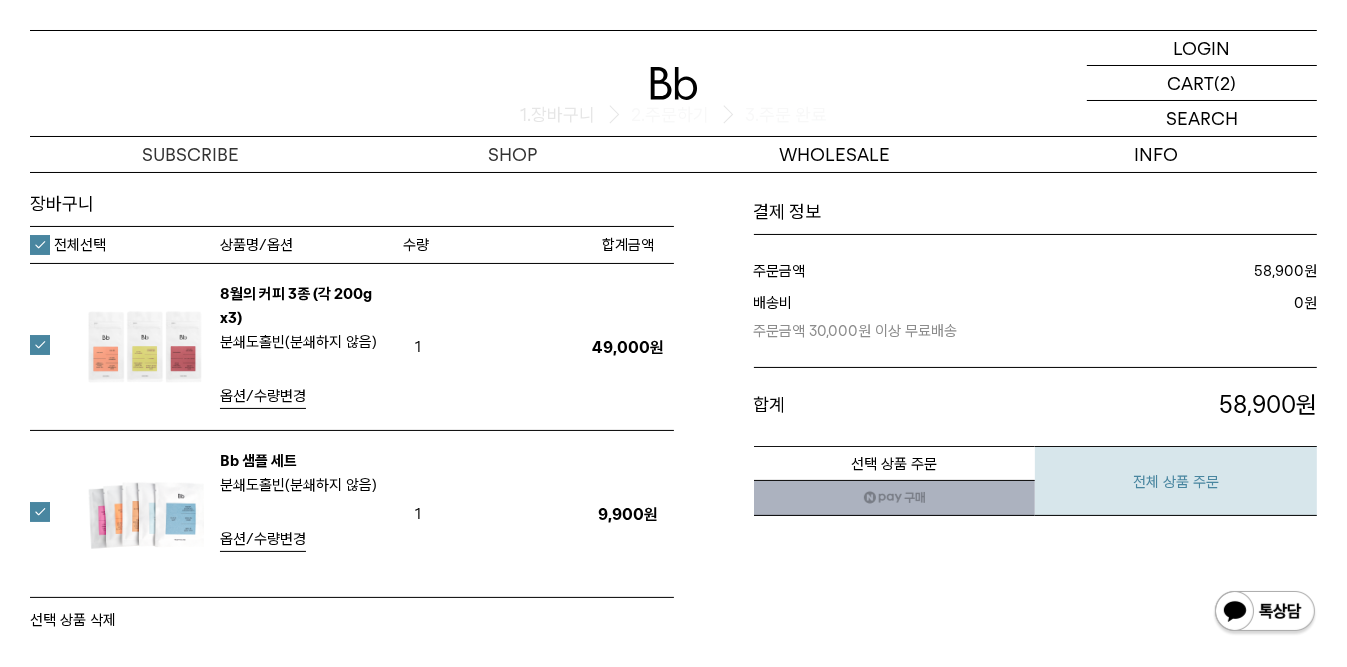 click on "전체 상품 주문" at bounding box center (1176, 481) 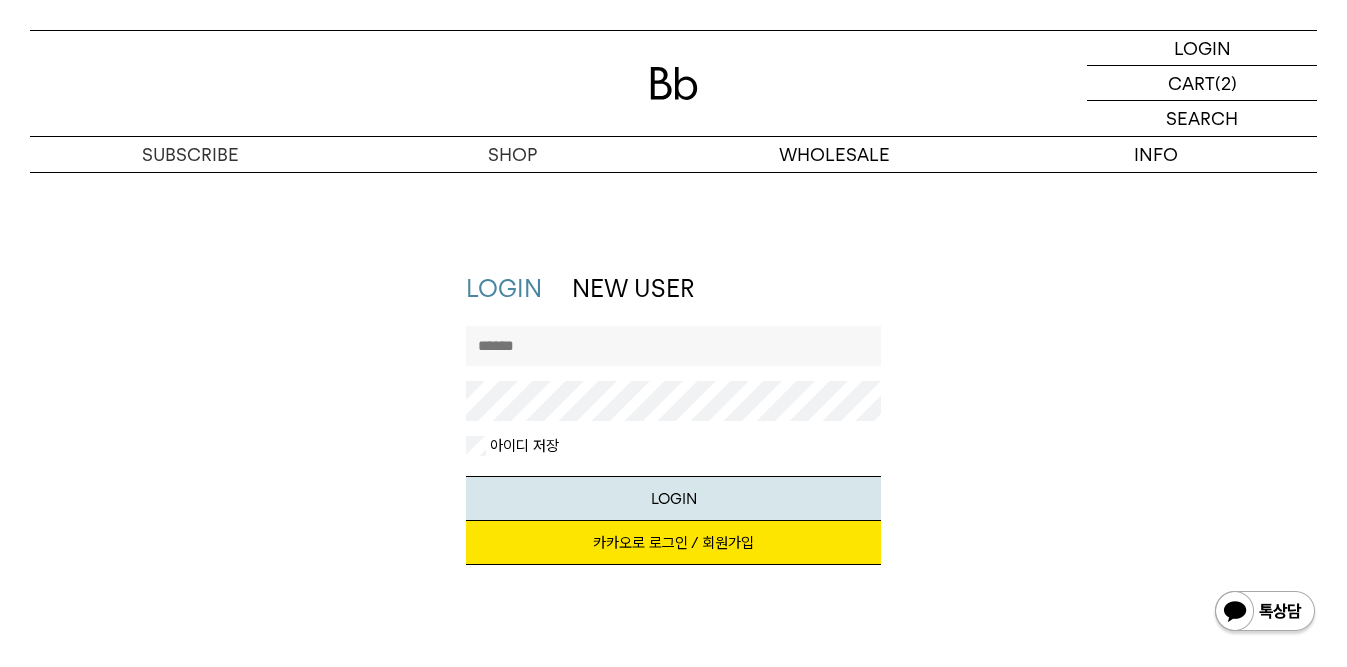 scroll, scrollTop: 0, scrollLeft: 0, axis: both 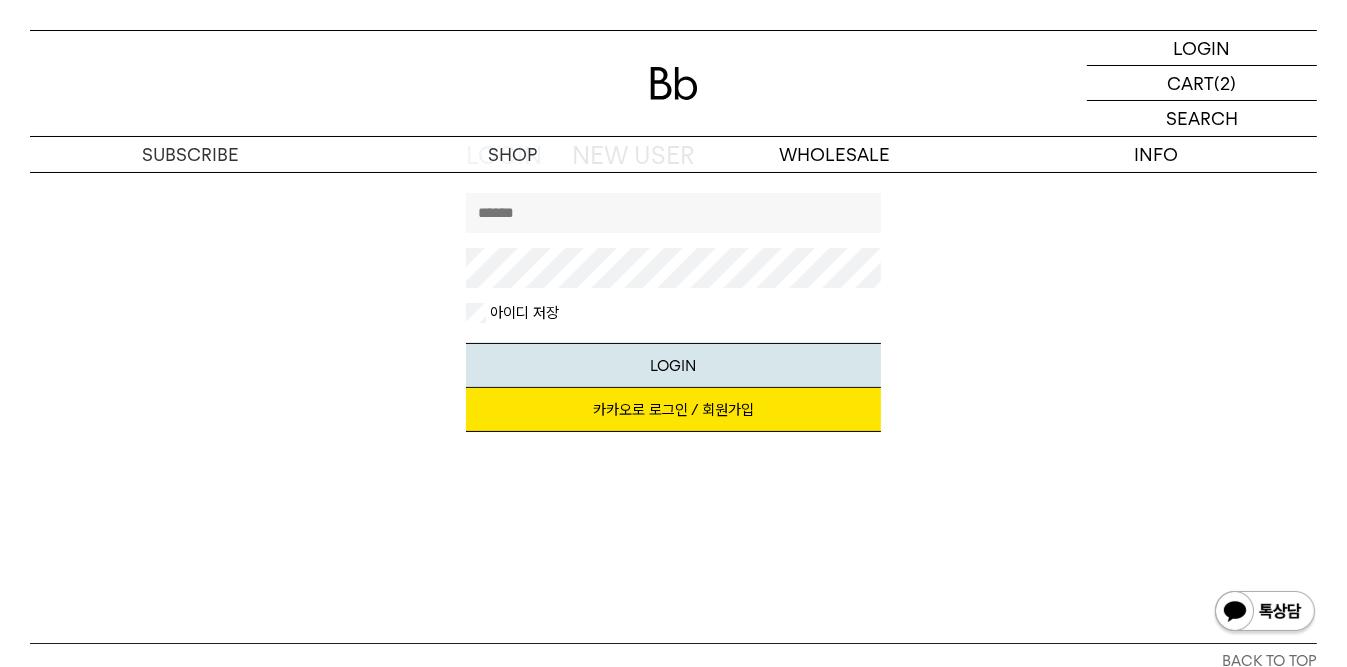 click on "카카오로 로그인 / 회원가입" at bounding box center (674, 410) 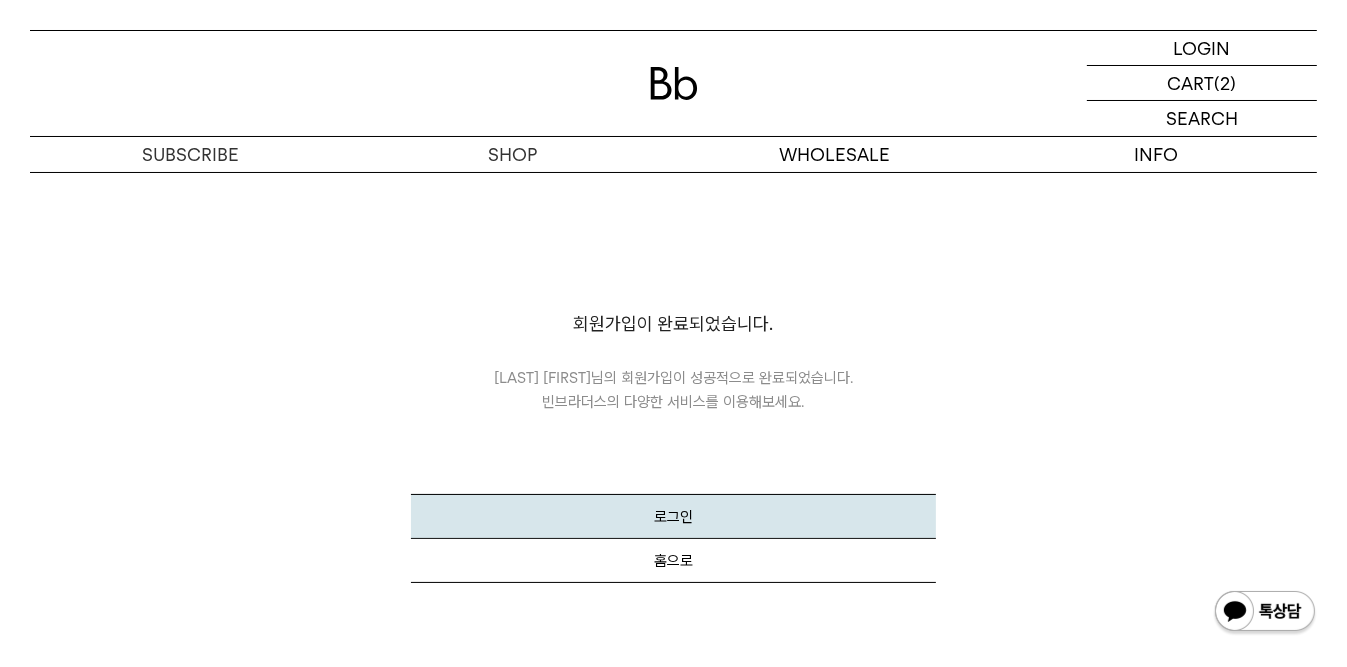 scroll, scrollTop: 0, scrollLeft: 0, axis: both 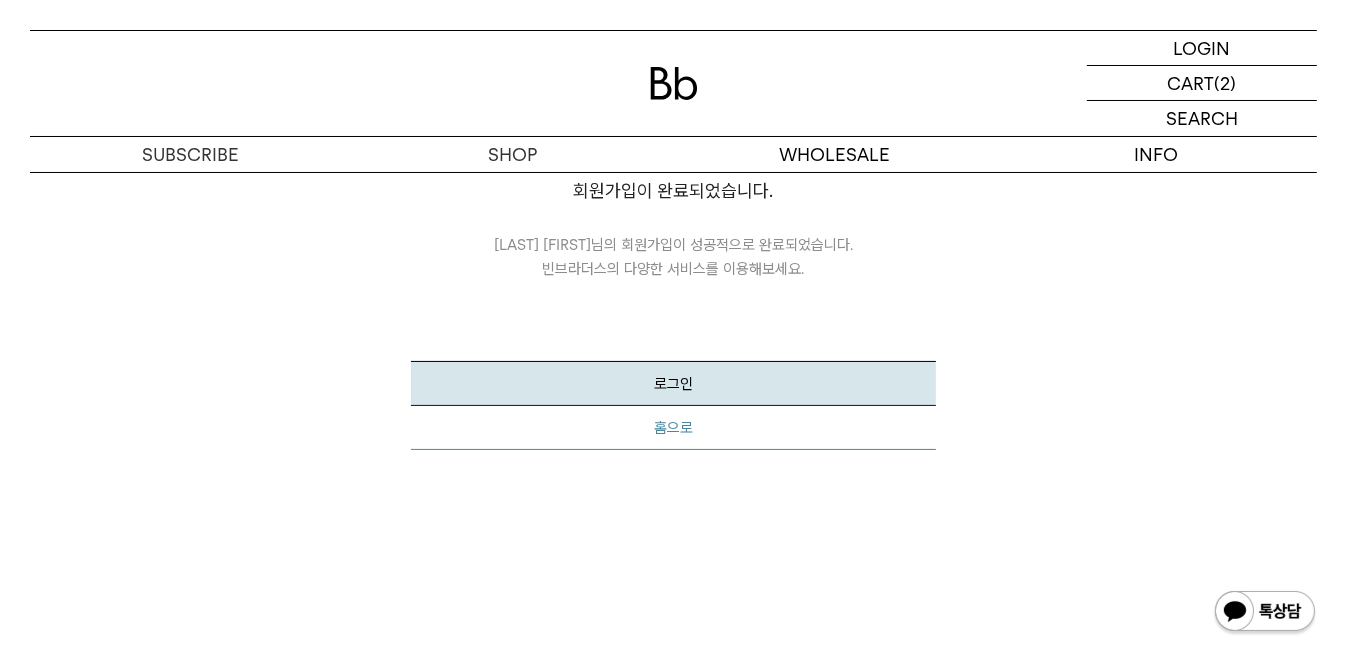 click on "홈으로" at bounding box center [673, 428] 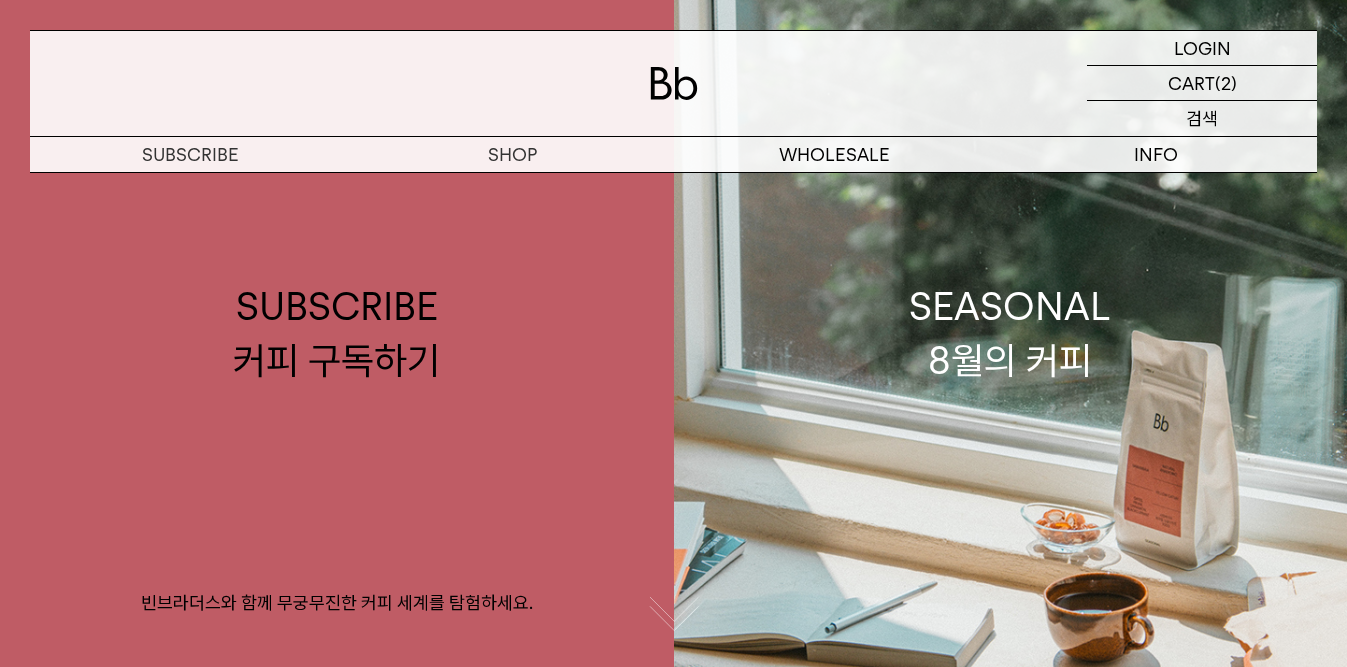 scroll, scrollTop: 0, scrollLeft: 0, axis: both 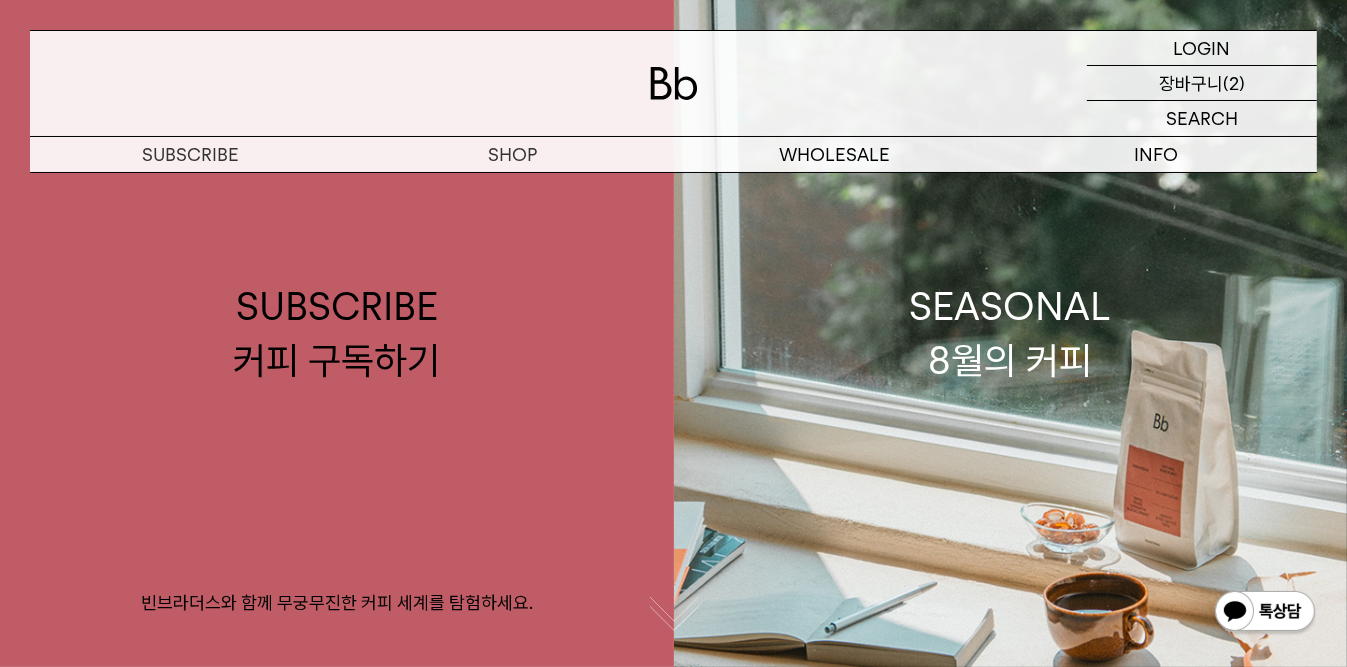 click on "장바구니" at bounding box center (1191, 83) 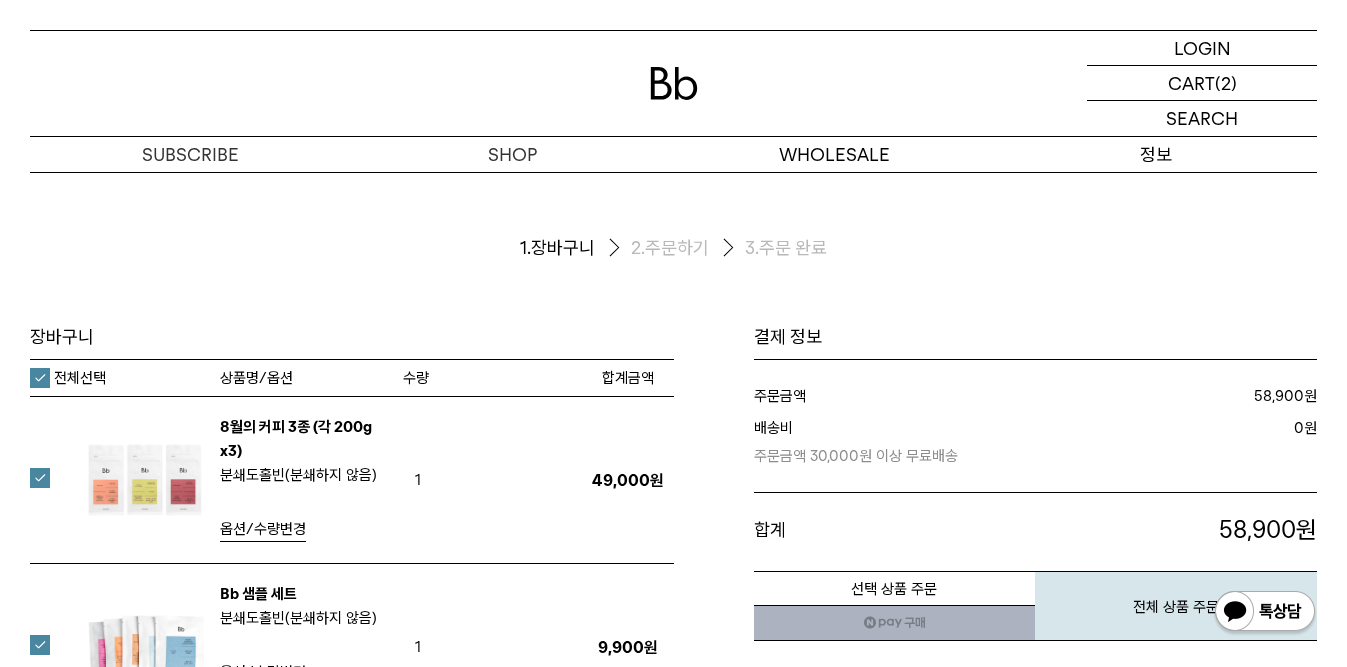 scroll, scrollTop: 0, scrollLeft: 0, axis: both 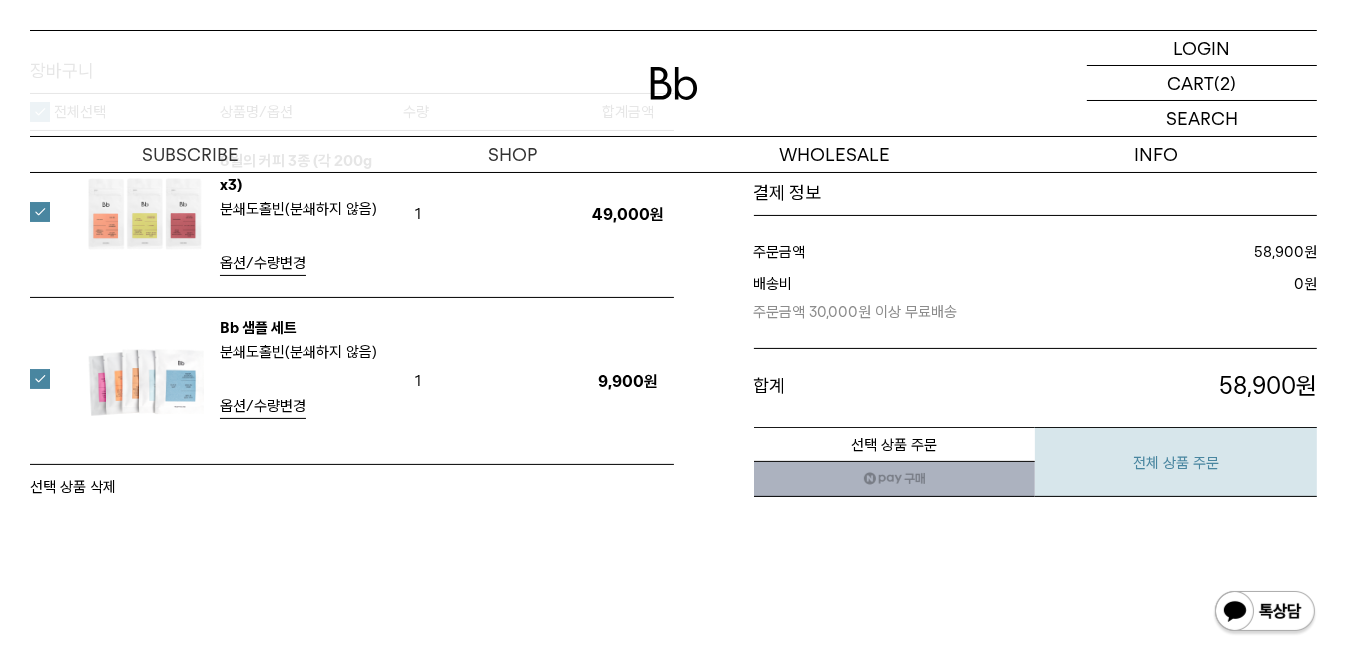 click on "전체 상품 주문" at bounding box center [1176, 462] 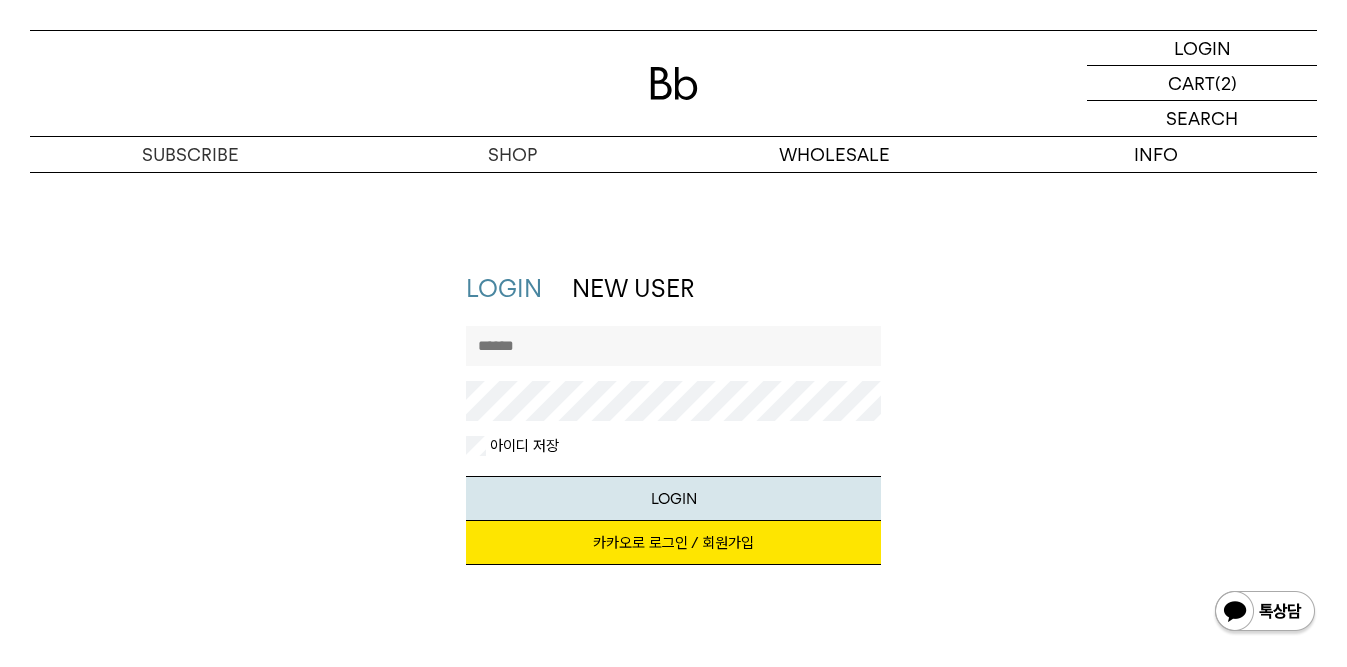 scroll, scrollTop: 0, scrollLeft: 0, axis: both 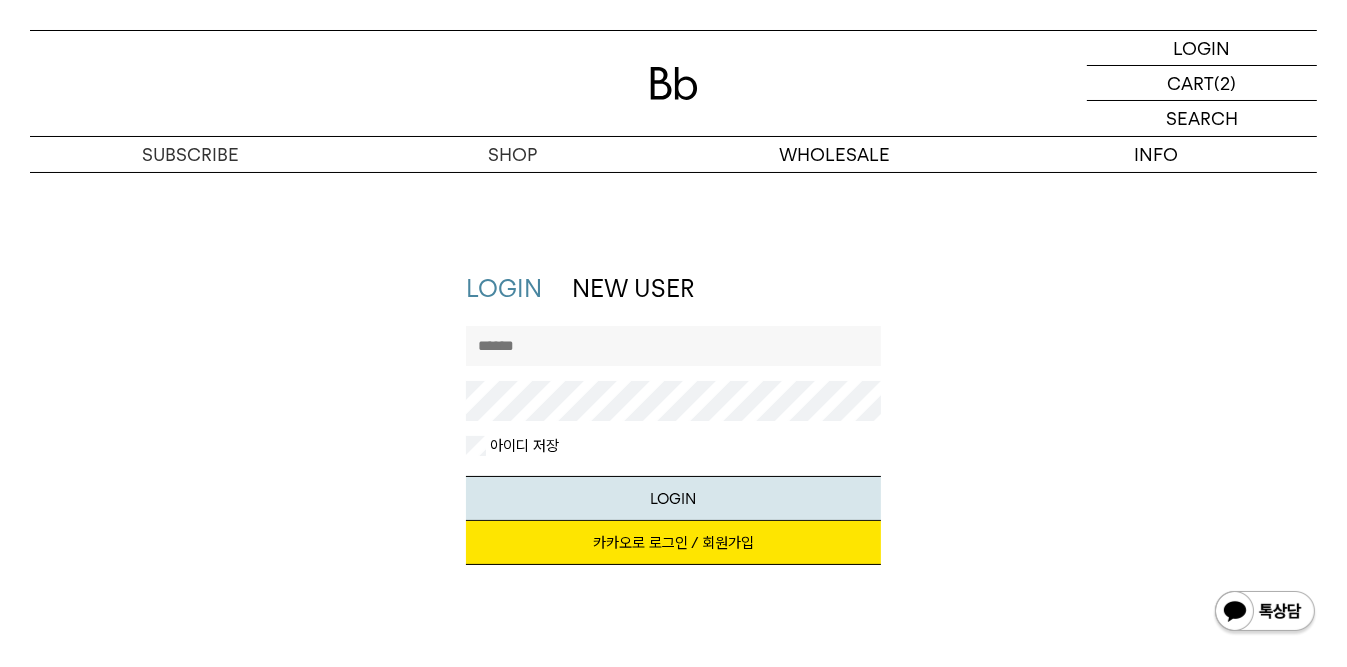 click on "카카오로 로그인 / 회원가입" at bounding box center [674, 543] 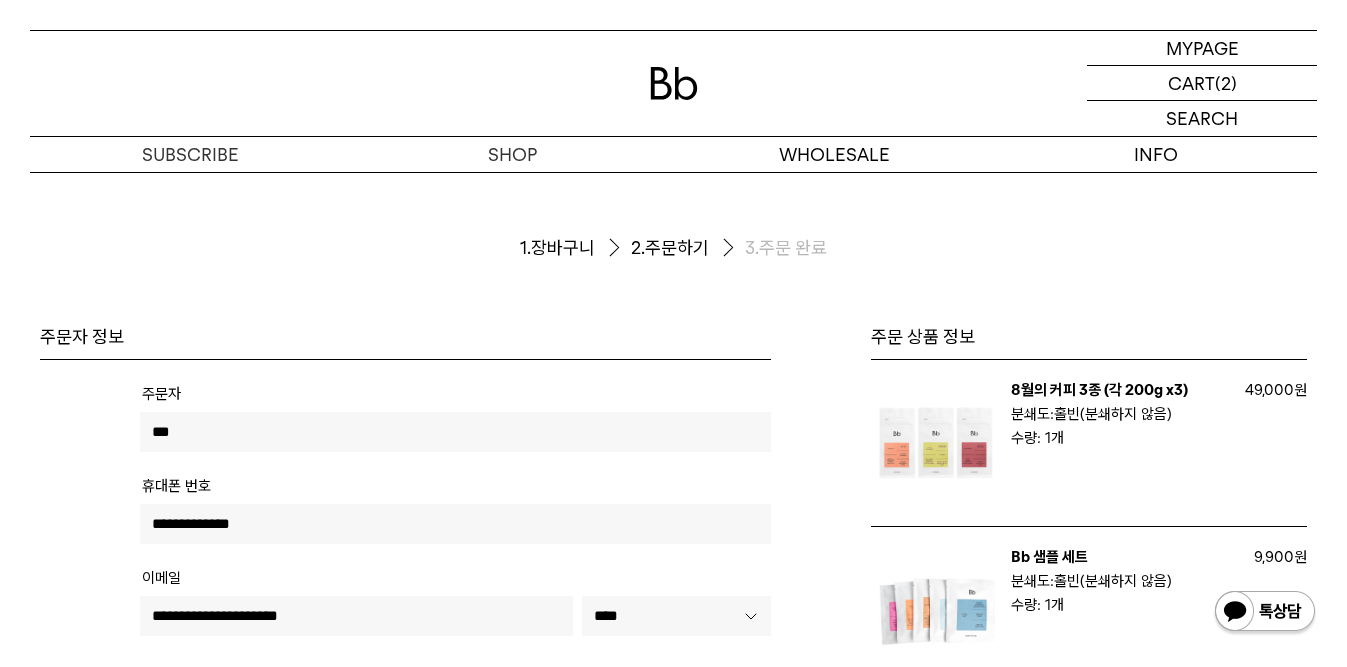 scroll, scrollTop: 0, scrollLeft: 0, axis: both 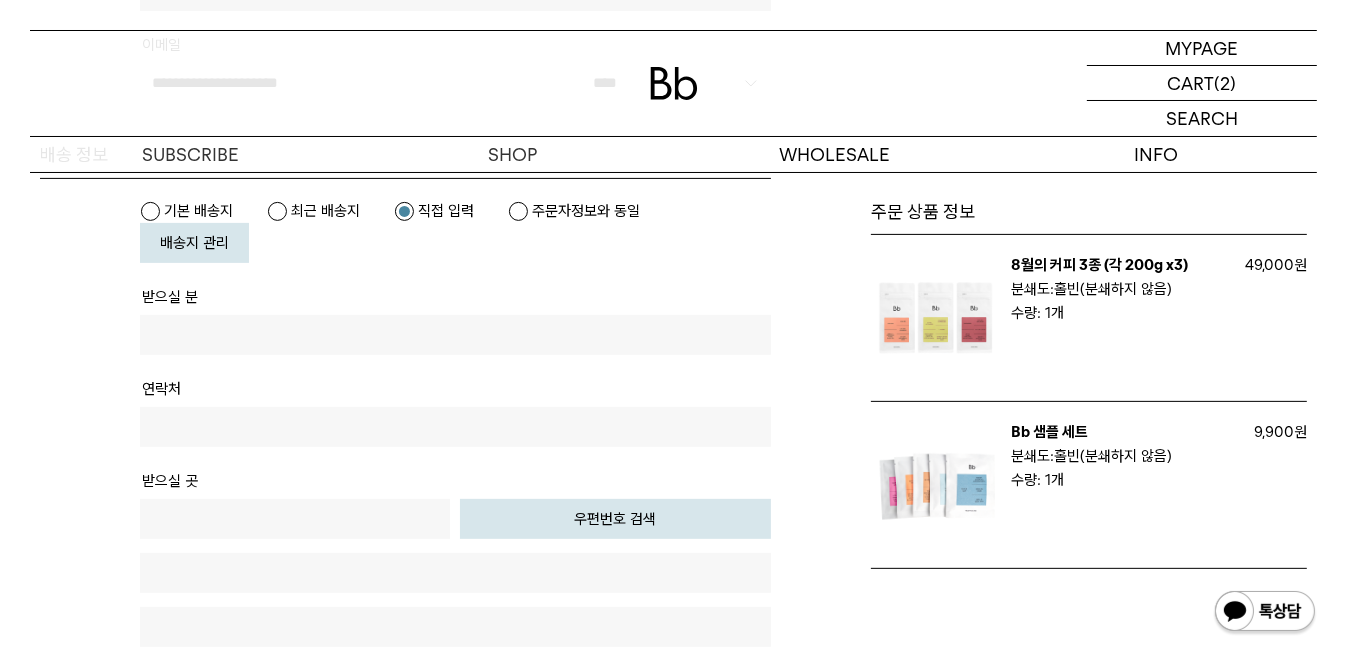 click at bounding box center [455, 335] 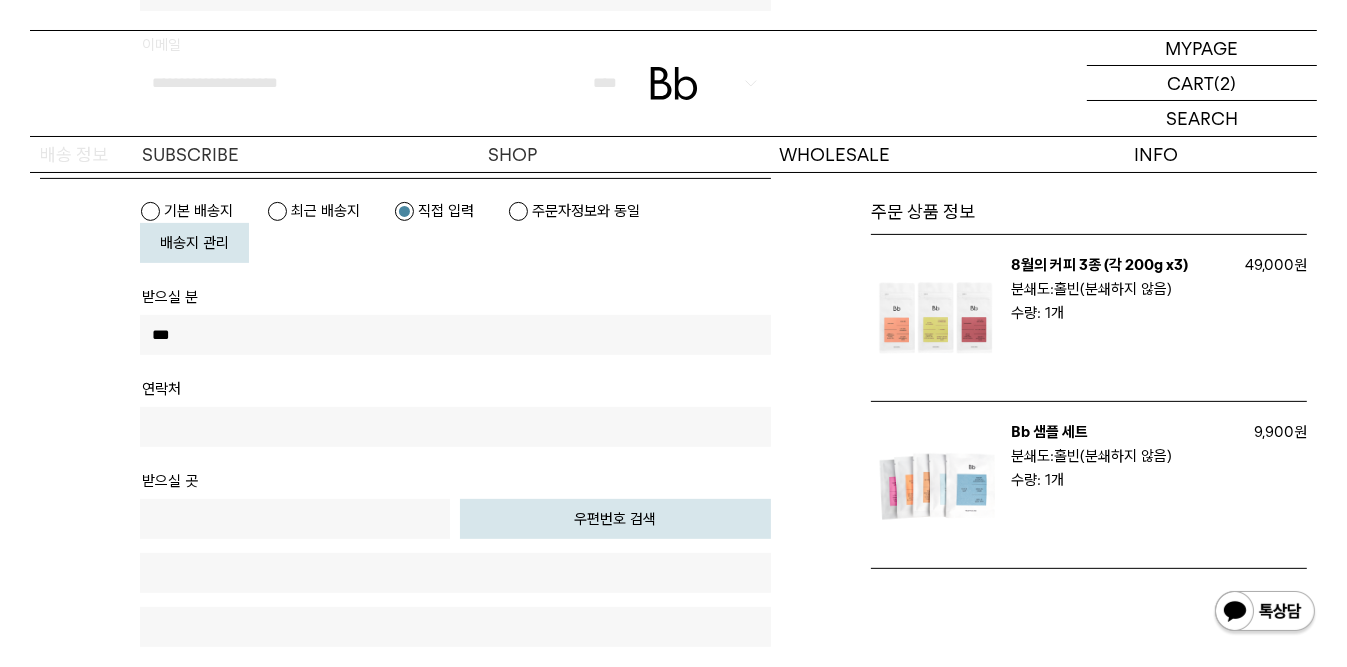 type on "***" 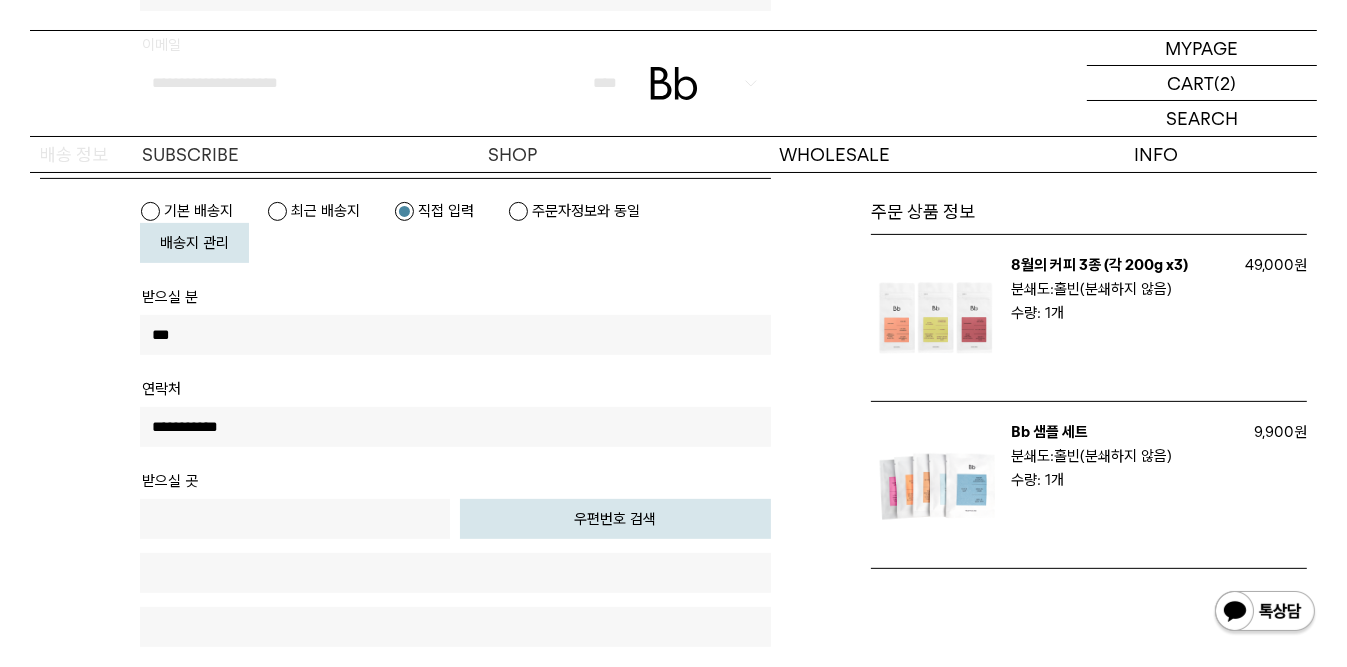 click on "**********" at bounding box center [405, 517] 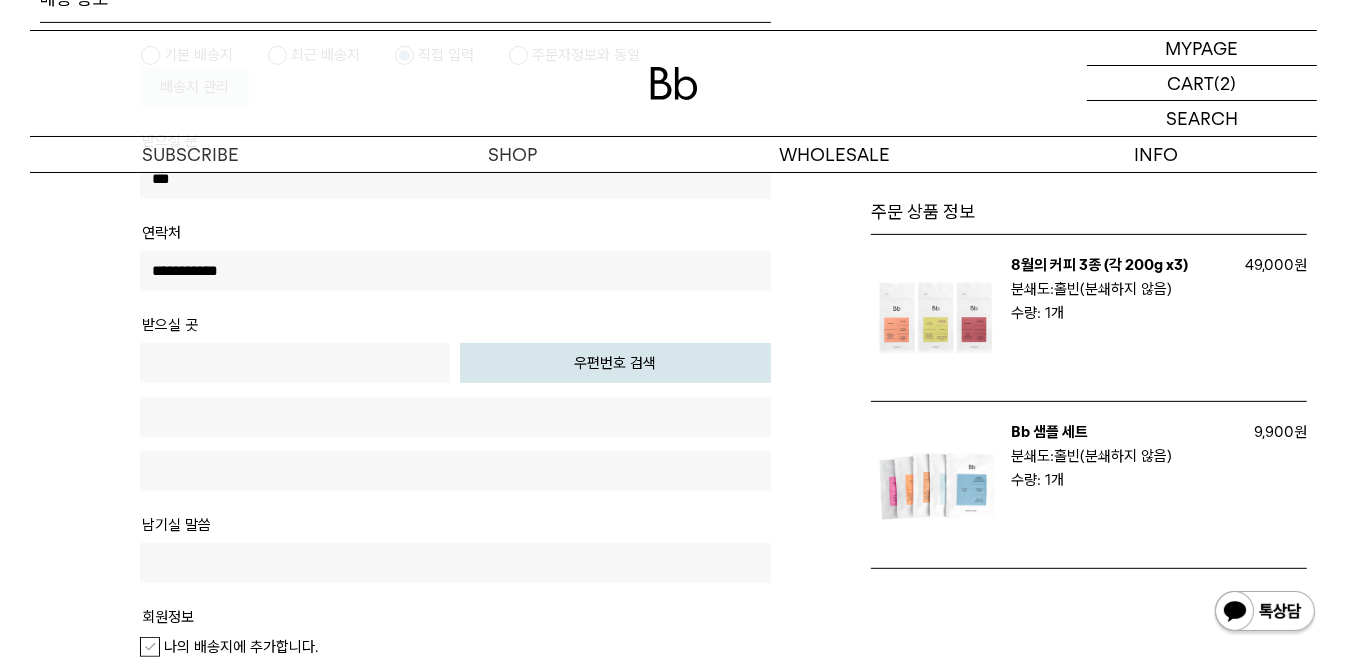 scroll, scrollTop: 666, scrollLeft: 0, axis: vertical 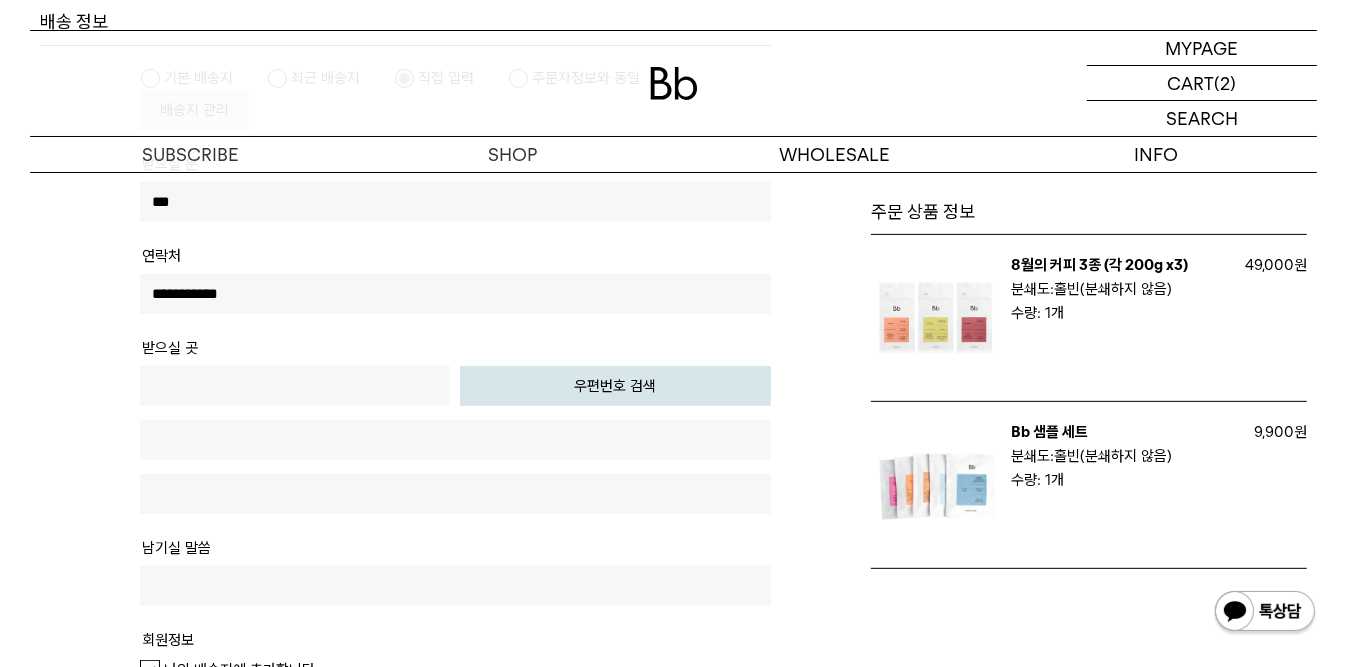click on "우편번호
검색" at bounding box center (615, 386) 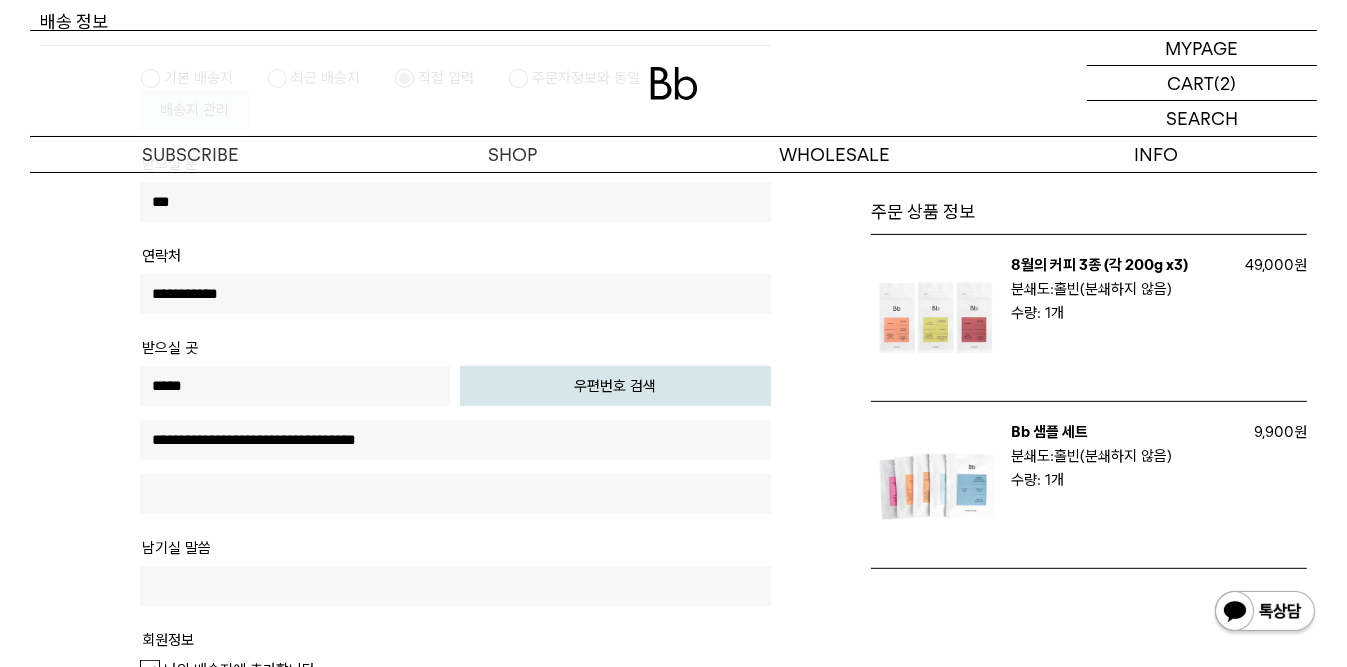click at bounding box center (455, 494) 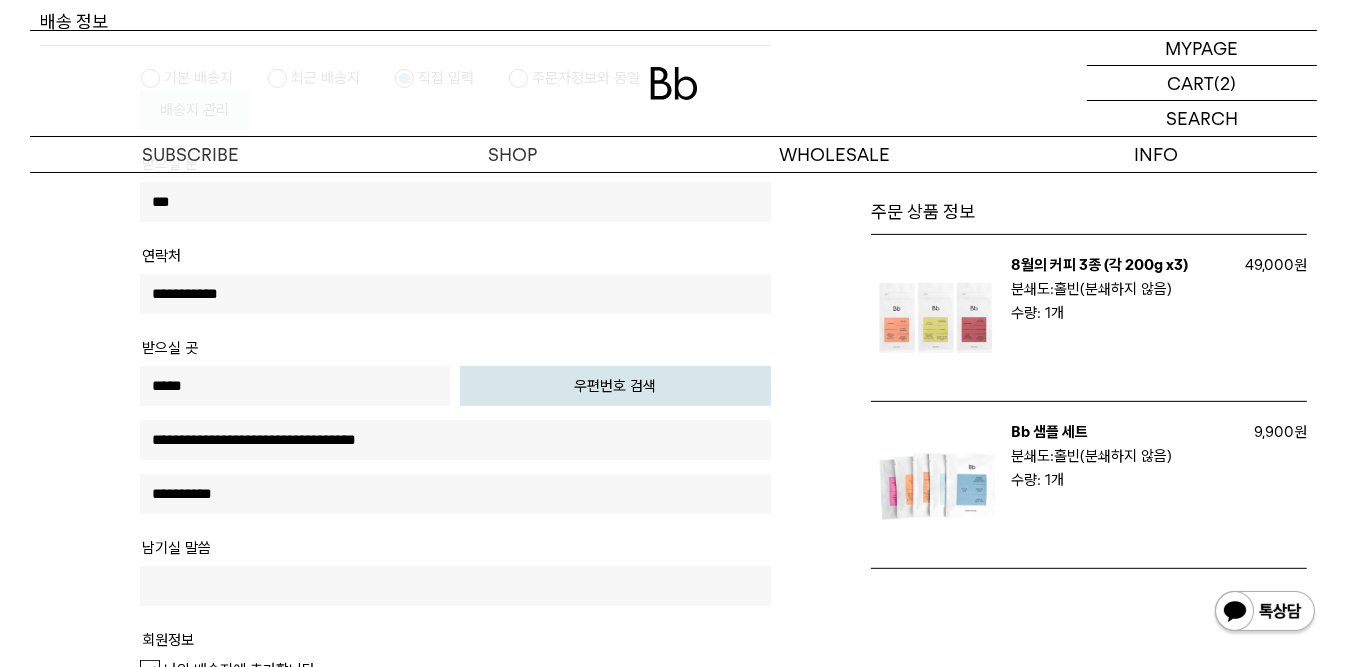 type on "****" 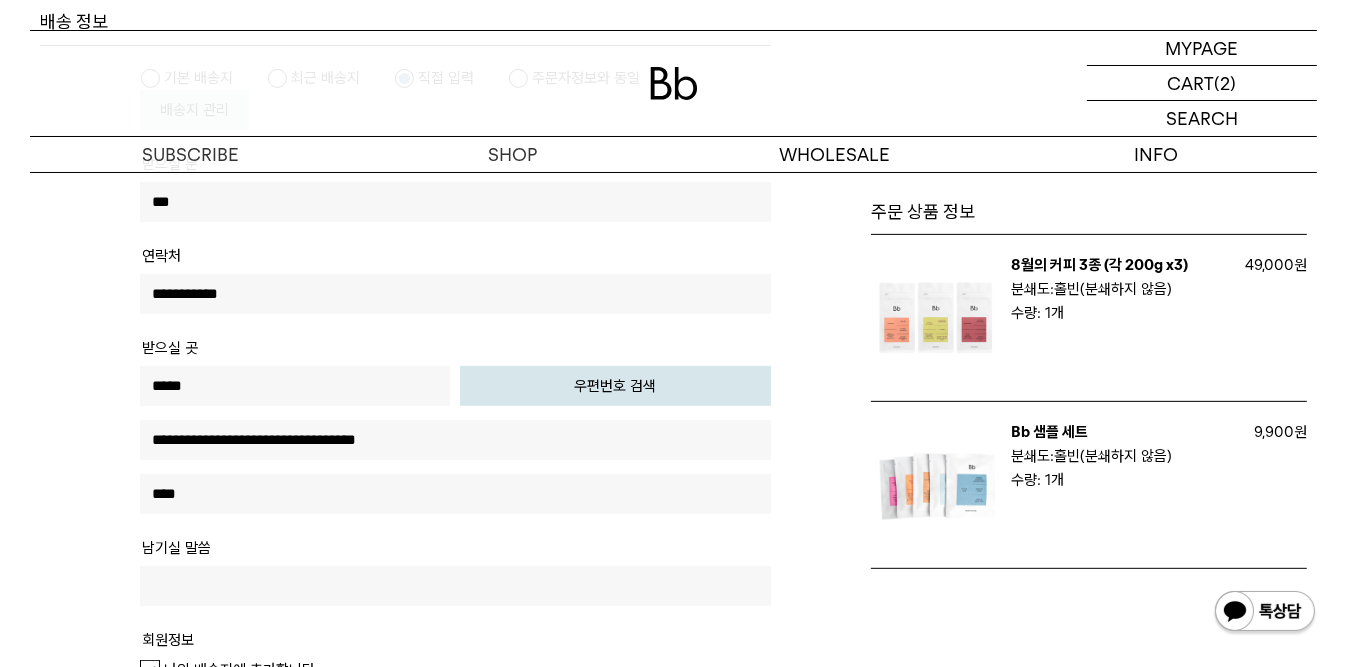 click at bounding box center (455, 586) 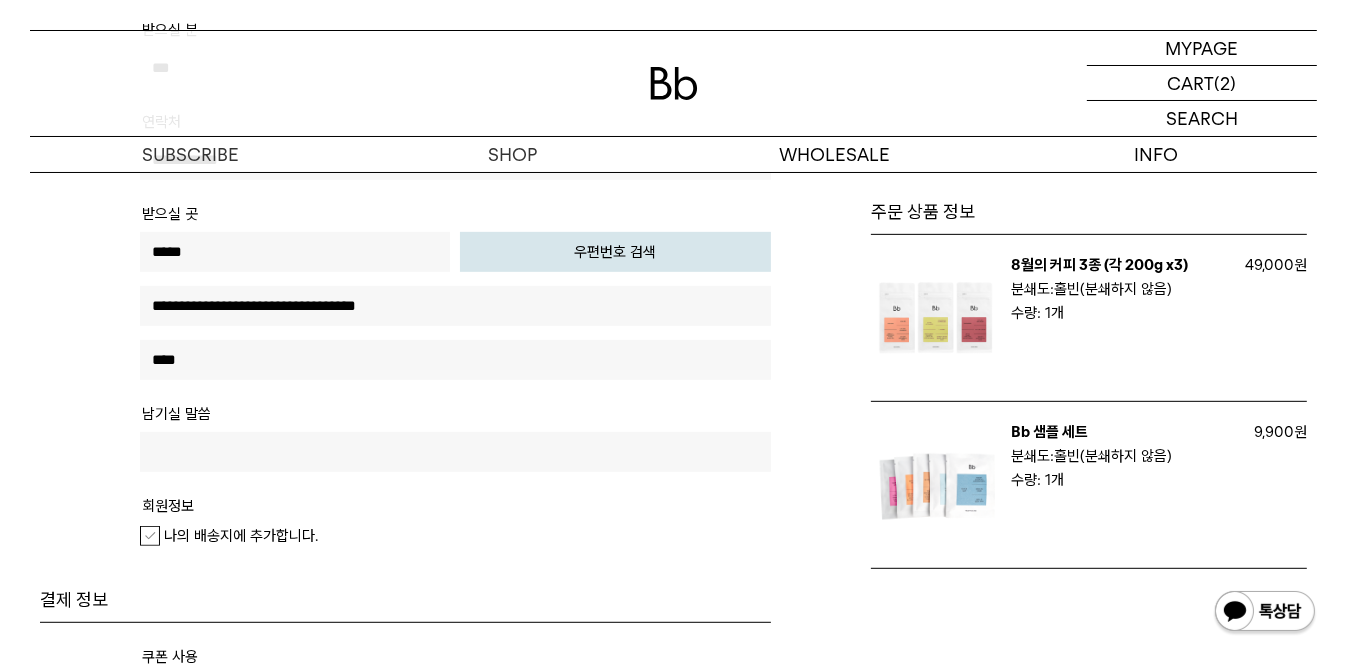 scroll, scrollTop: 933, scrollLeft: 0, axis: vertical 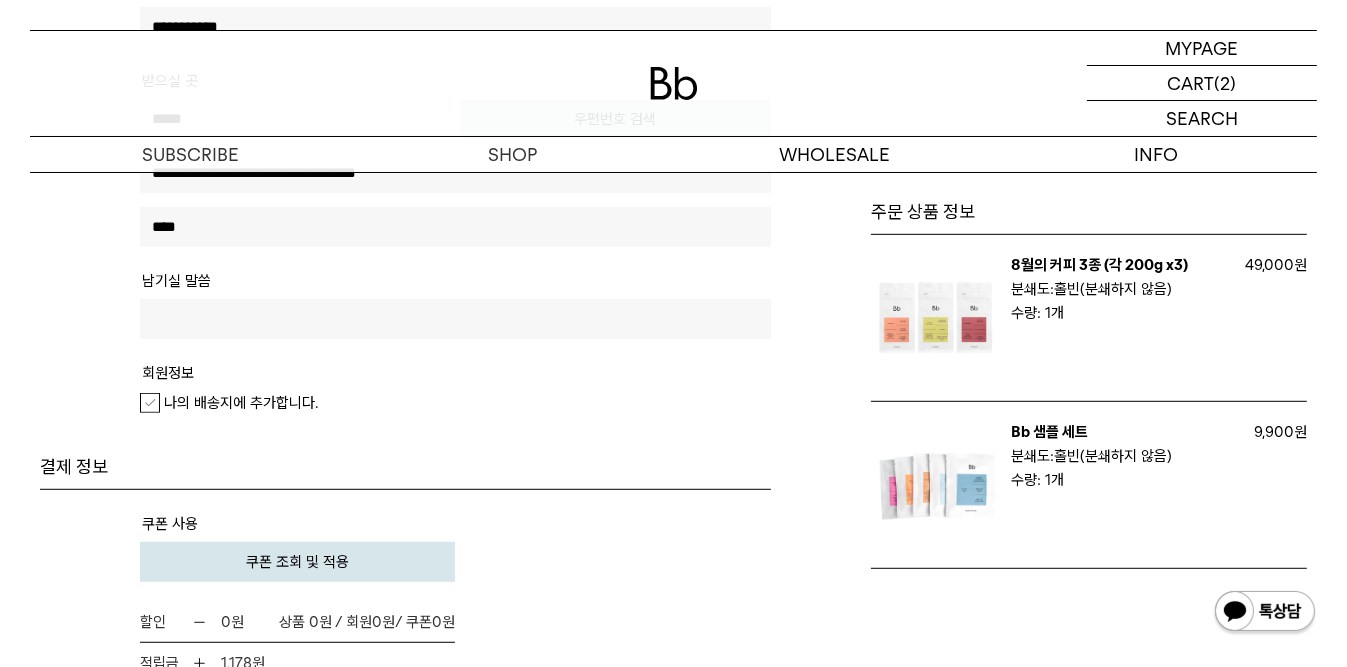 click on "나의 배송지에
추가합니다." at bounding box center [229, 403] 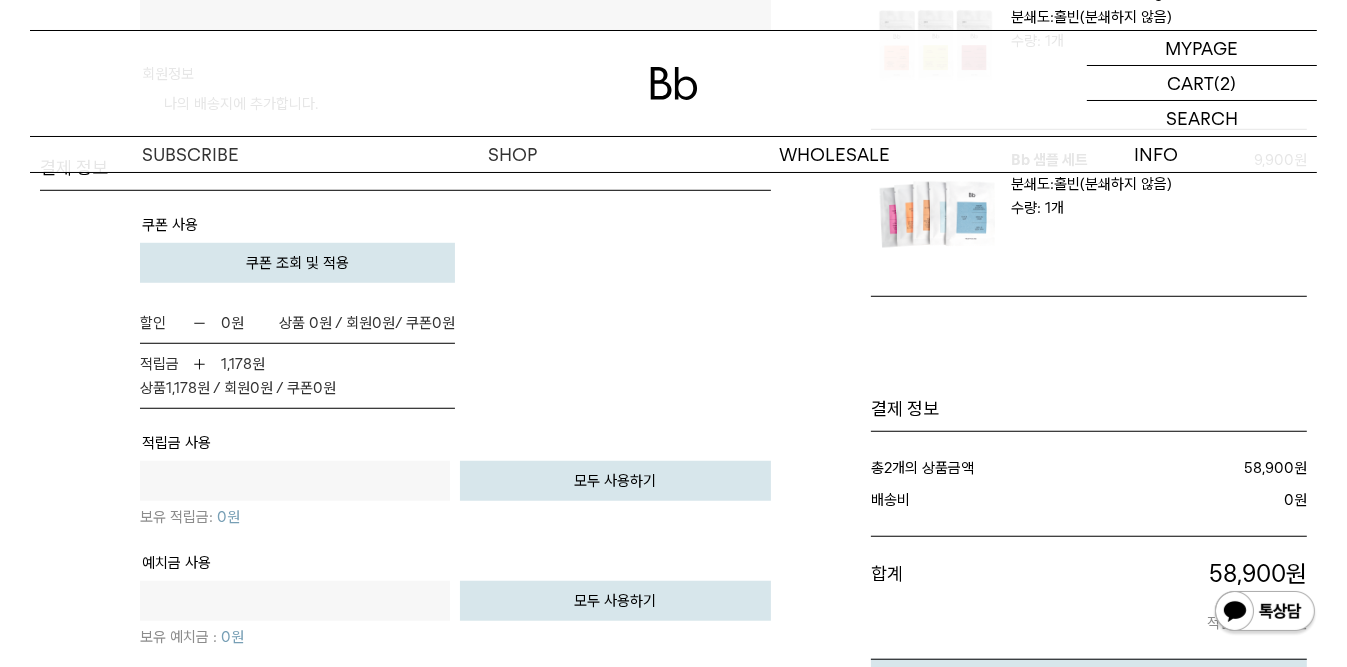 scroll, scrollTop: 1200, scrollLeft: 0, axis: vertical 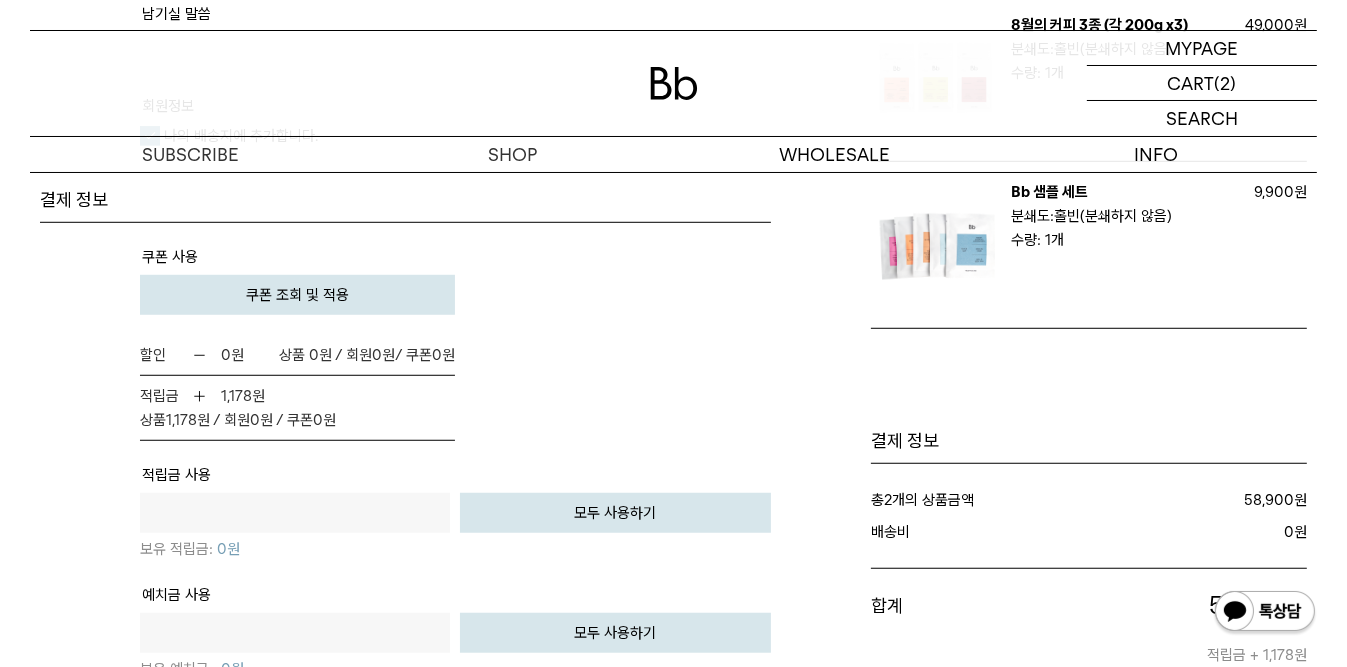 click on "모두 사용하기" at bounding box center (615, 513) 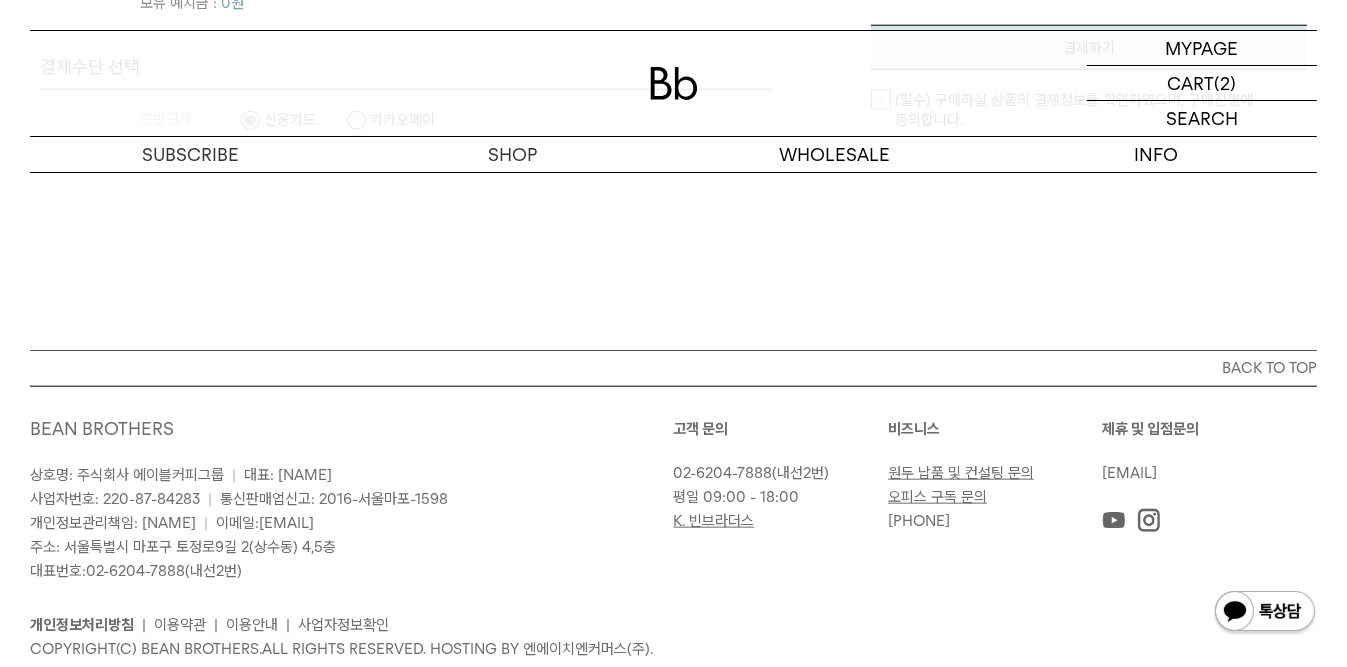scroll, scrollTop: 1600, scrollLeft: 0, axis: vertical 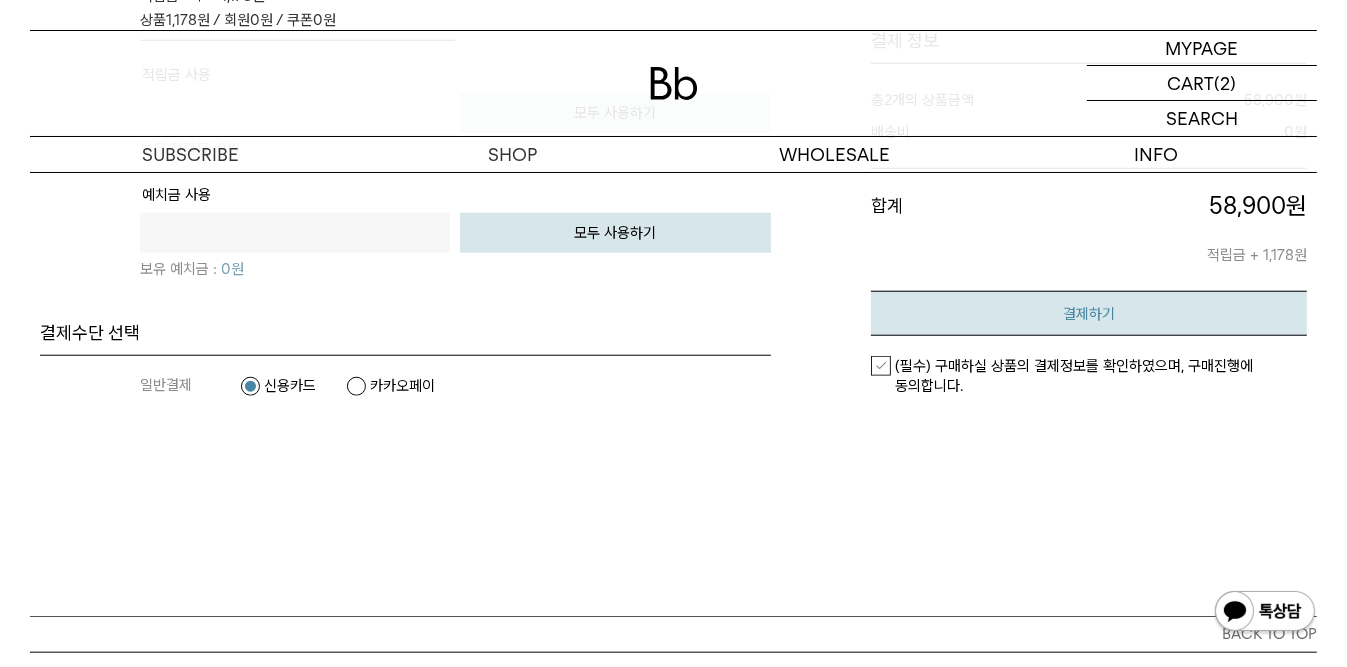 click on "결제하기" at bounding box center [1089, 313] 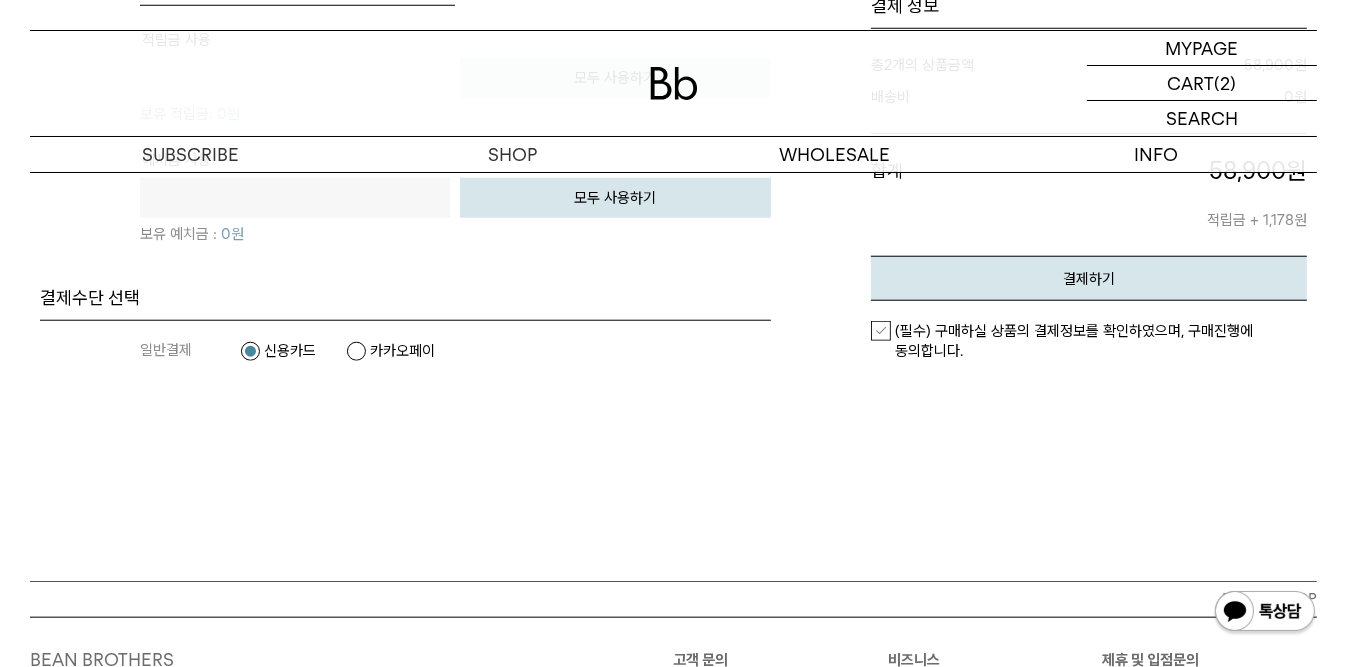 scroll, scrollTop: 1733, scrollLeft: 0, axis: vertical 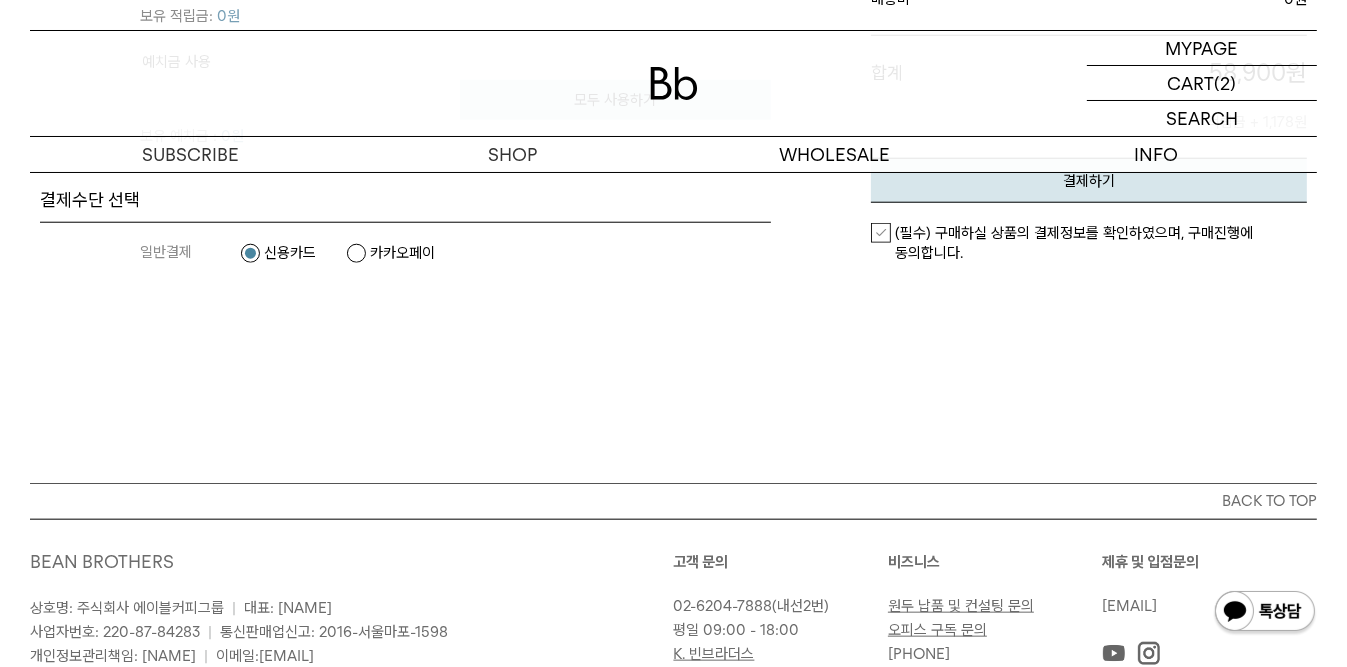 click on "(필수) 구매하실 상품의
결제정보를 확인하였으며, 구매진행에 동의합니다." at bounding box center [1089, 243] 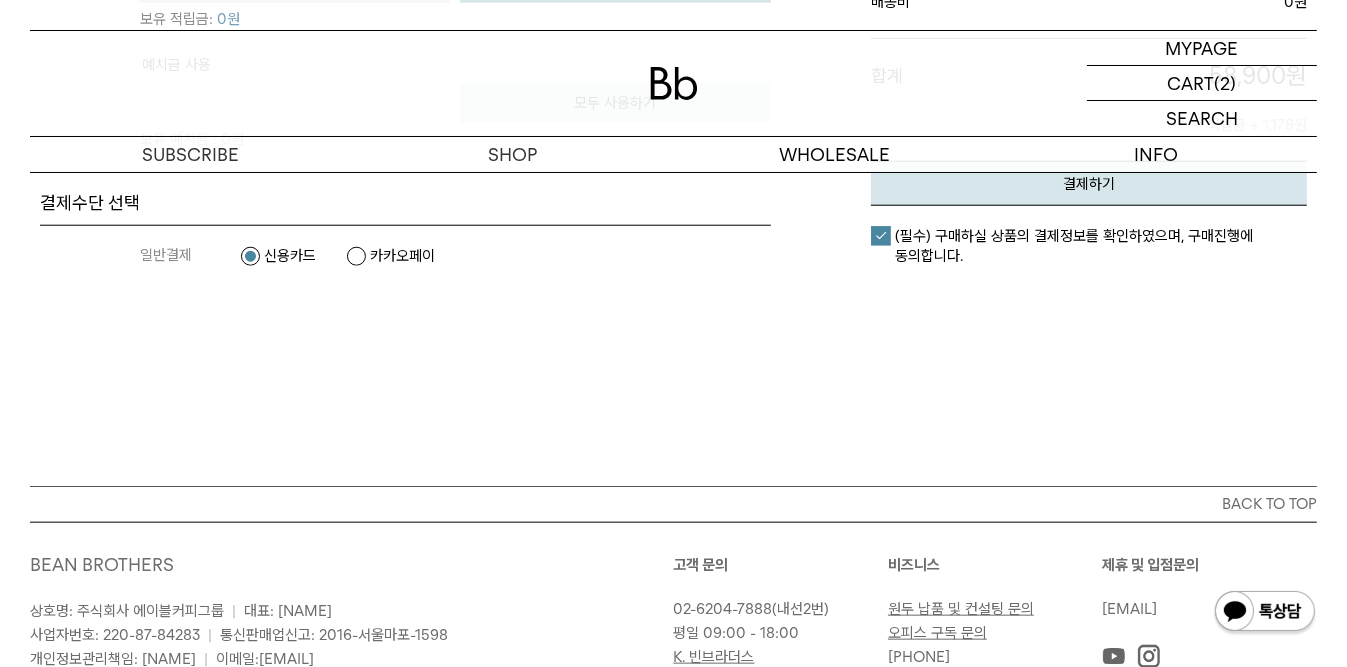 scroll, scrollTop: 1466, scrollLeft: 0, axis: vertical 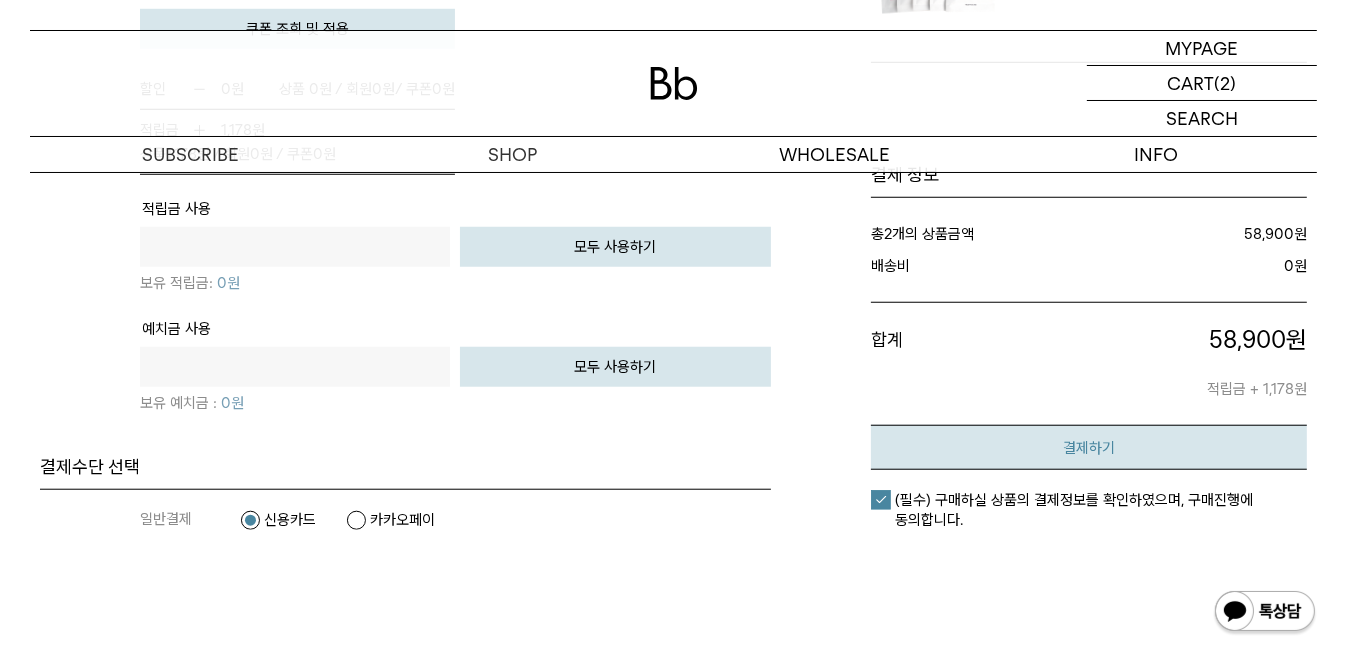 click on "결제하기" at bounding box center (1089, 447) 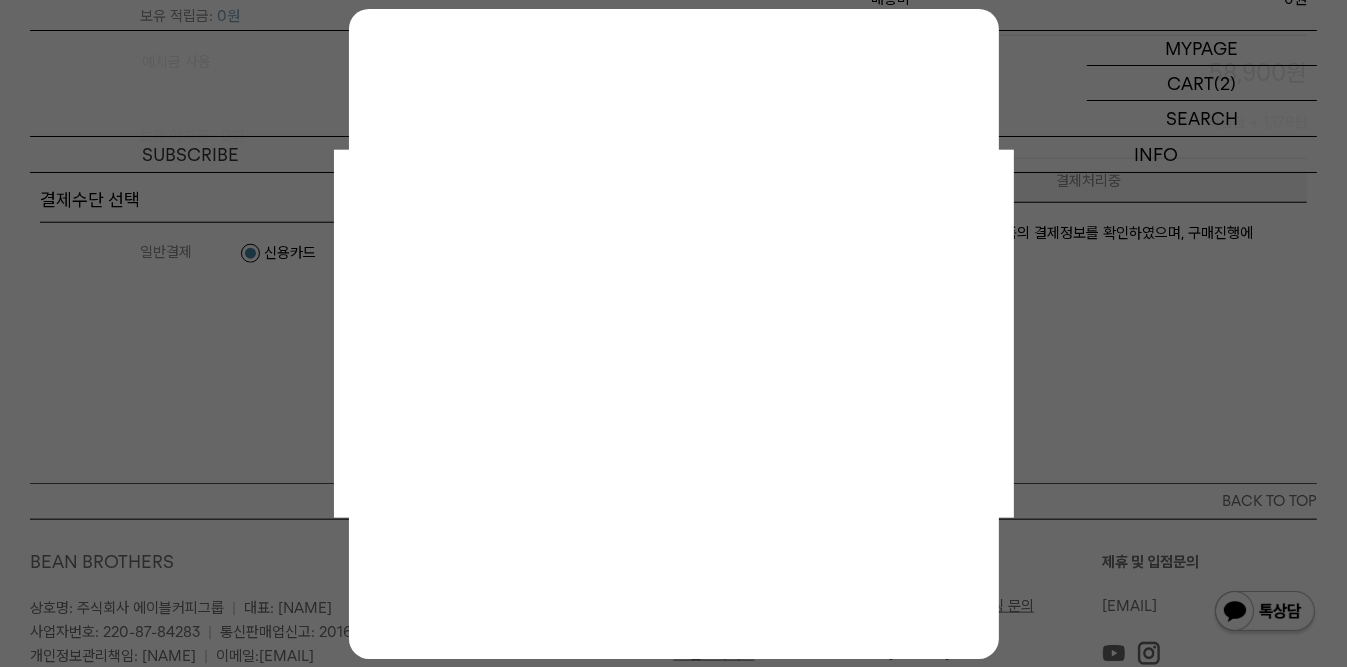 scroll, scrollTop: 0, scrollLeft: 0, axis: both 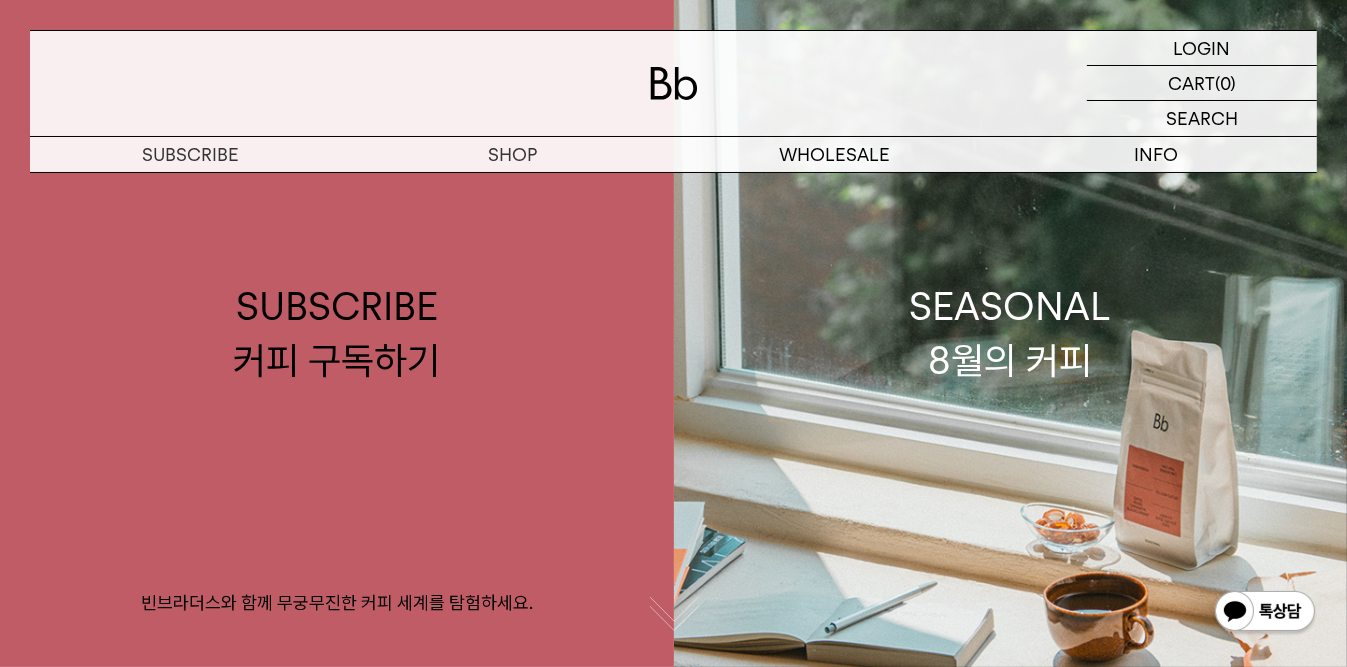 click at bounding box center (1265, 613) 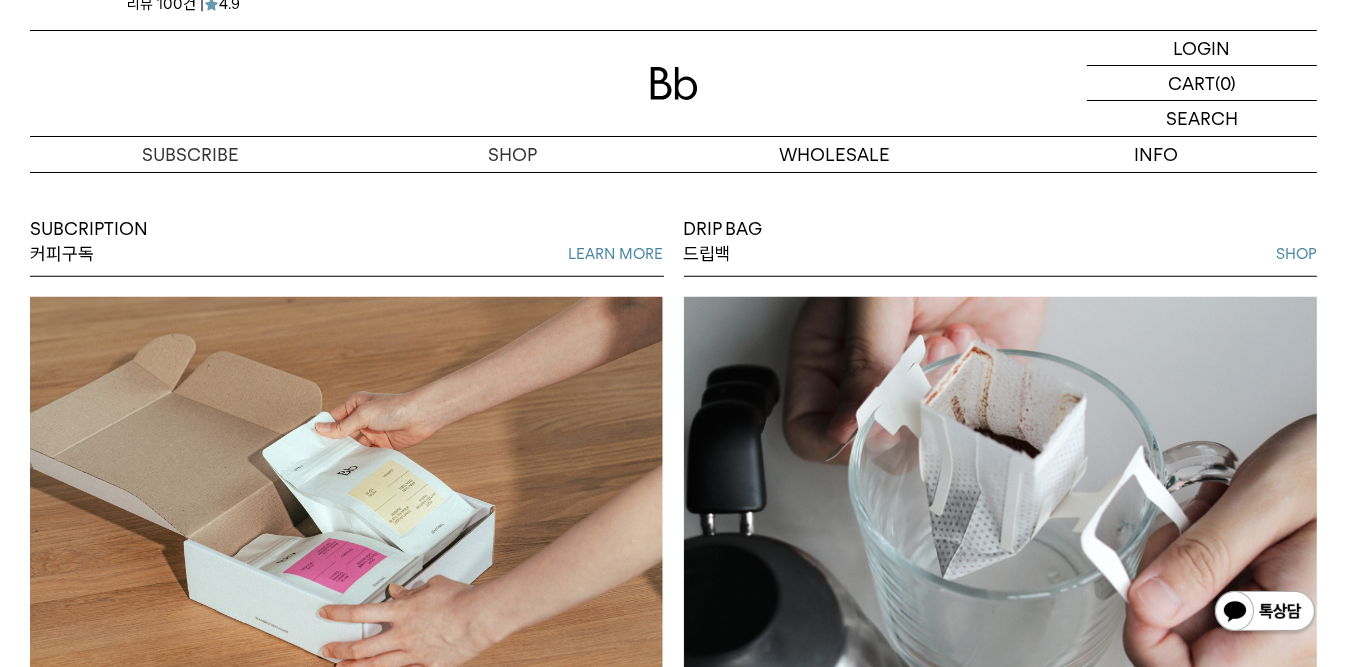 scroll, scrollTop: 1466, scrollLeft: 0, axis: vertical 